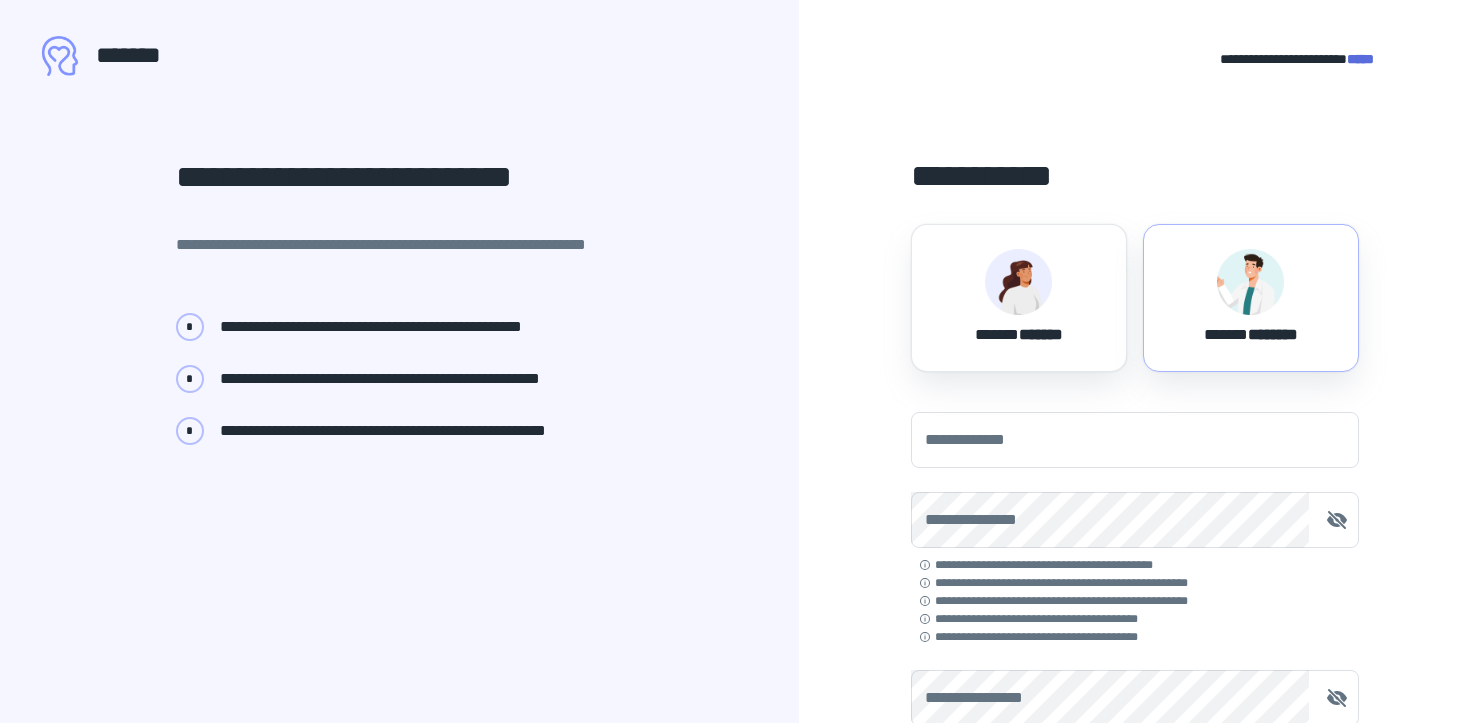 scroll, scrollTop: 0, scrollLeft: 0, axis: both 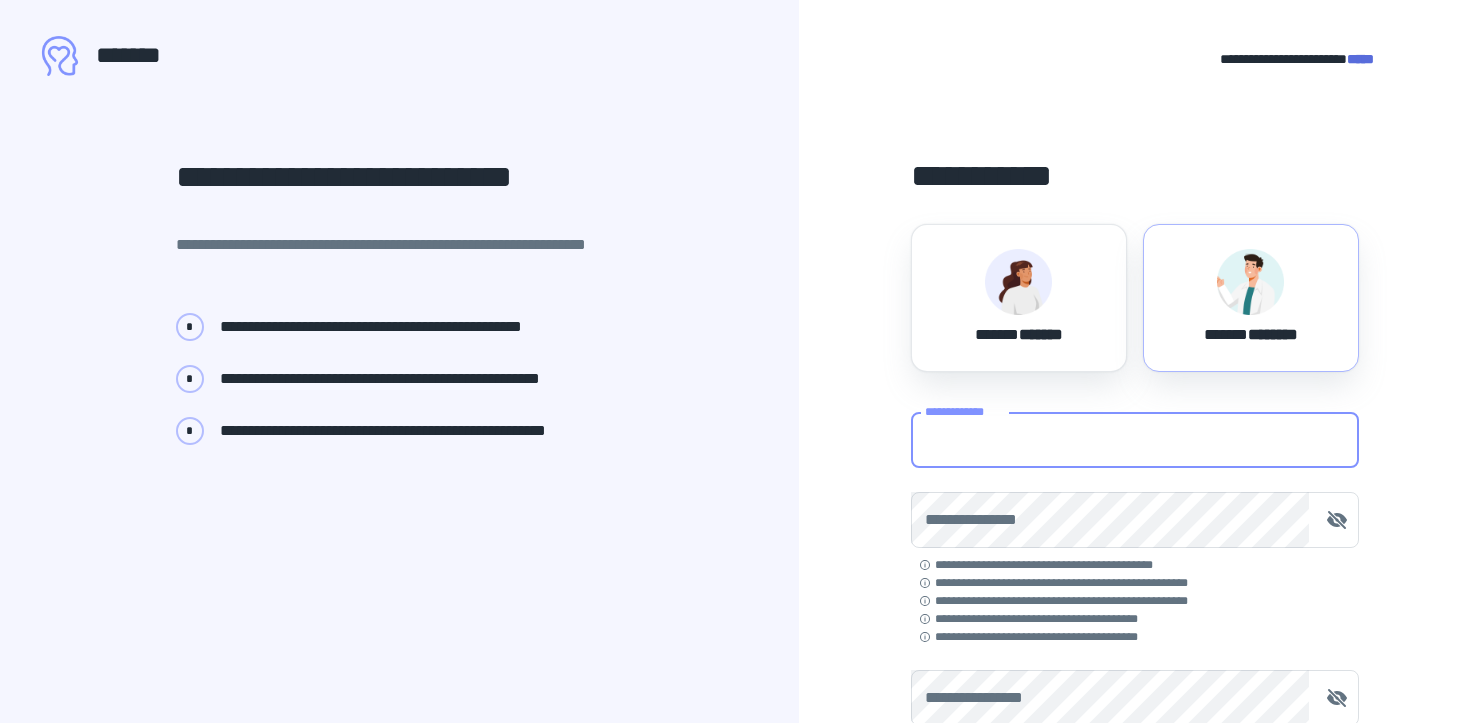 click on "**********" at bounding box center (1135, 440) 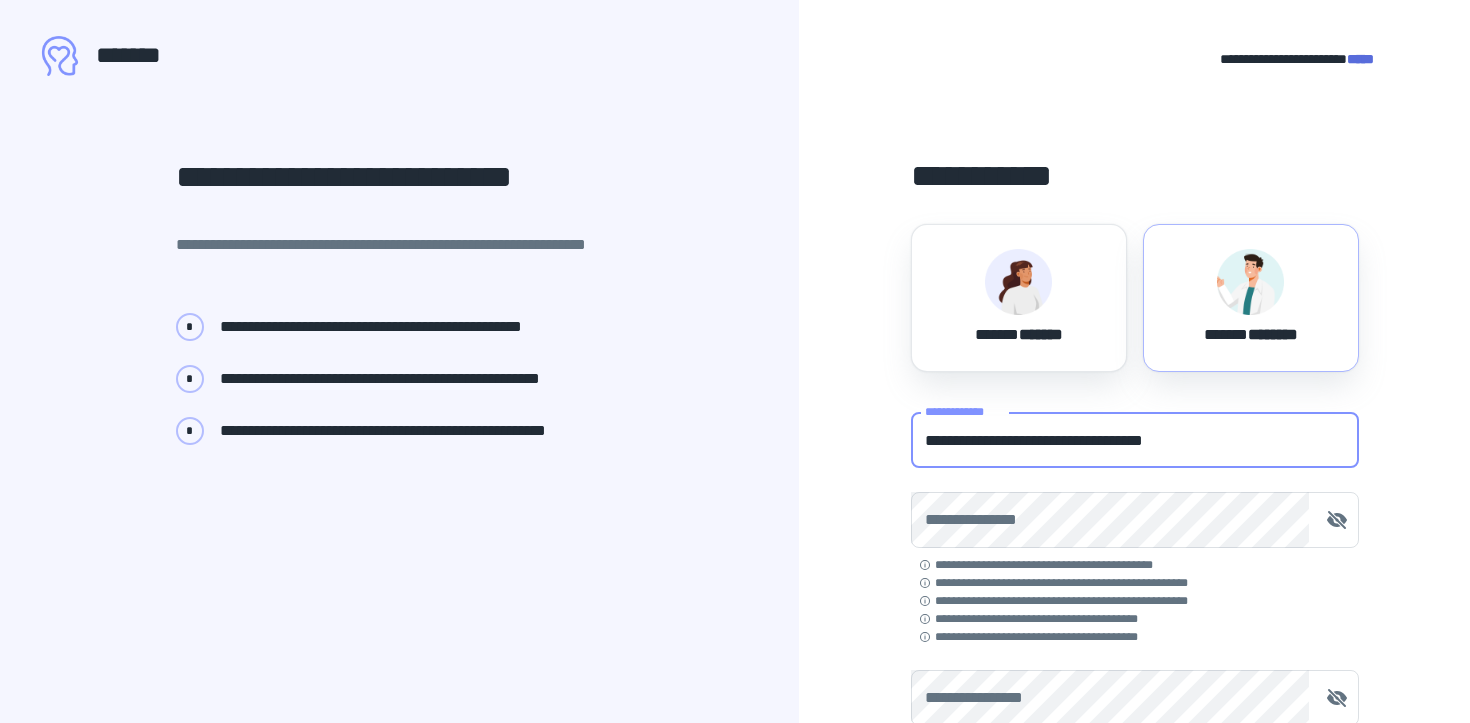 type on "**********" 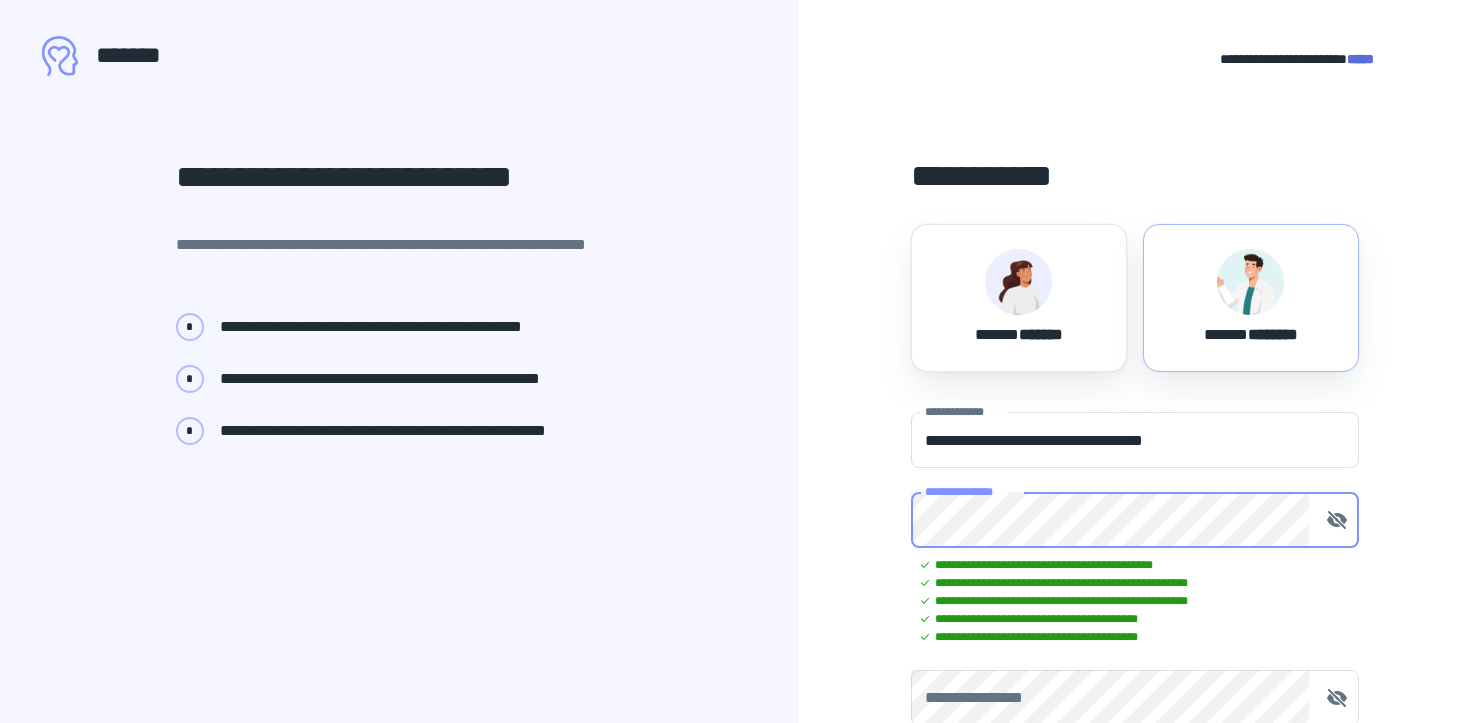 click on "**********" at bounding box center [1135, 864] 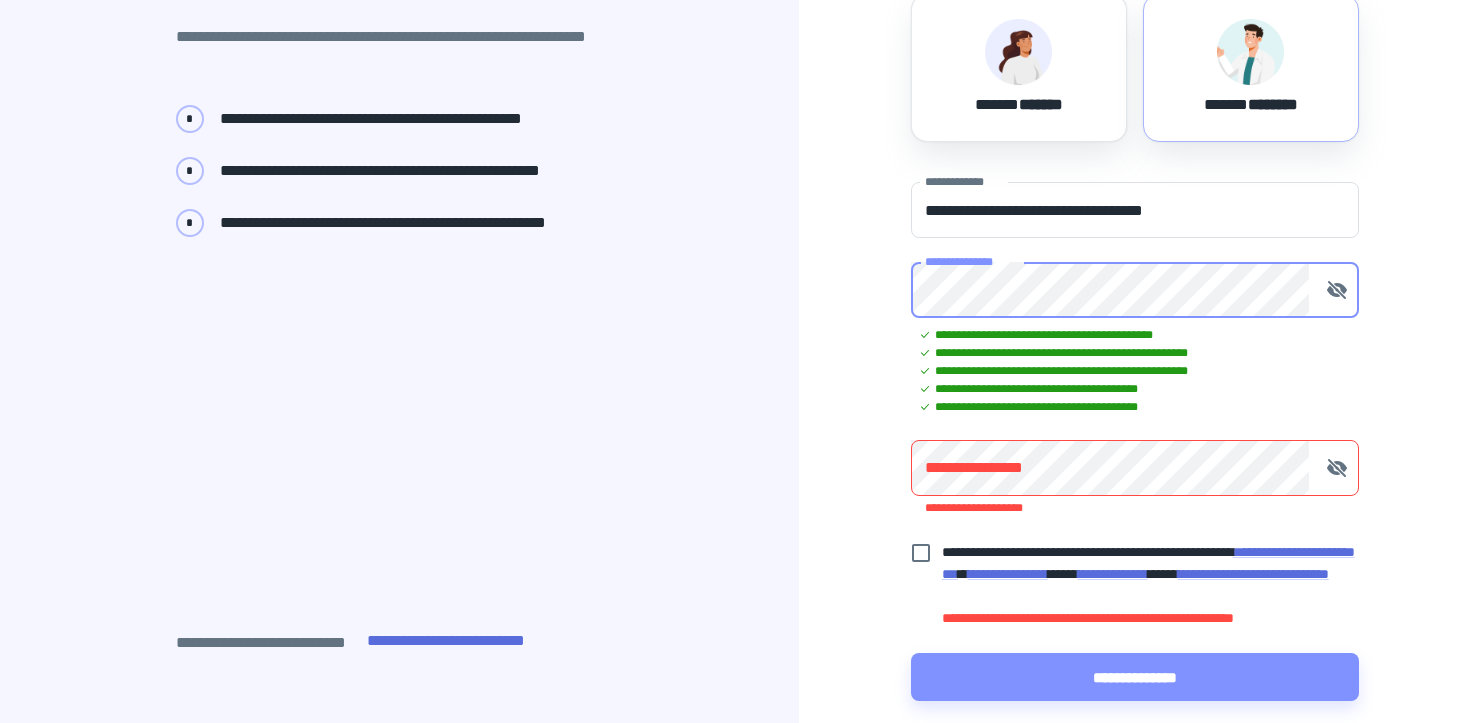 scroll, scrollTop: 229, scrollLeft: 0, axis: vertical 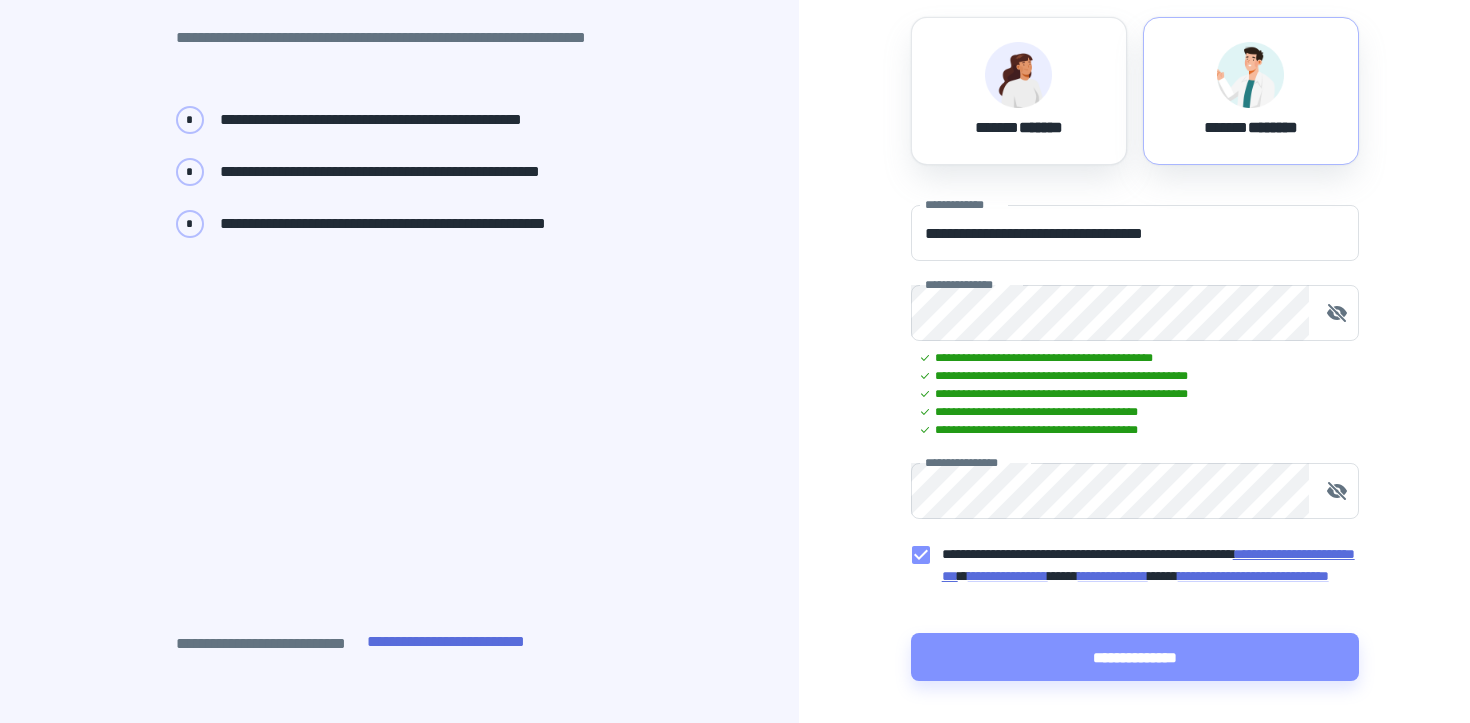 click on "**********" at bounding box center (1148, 565) 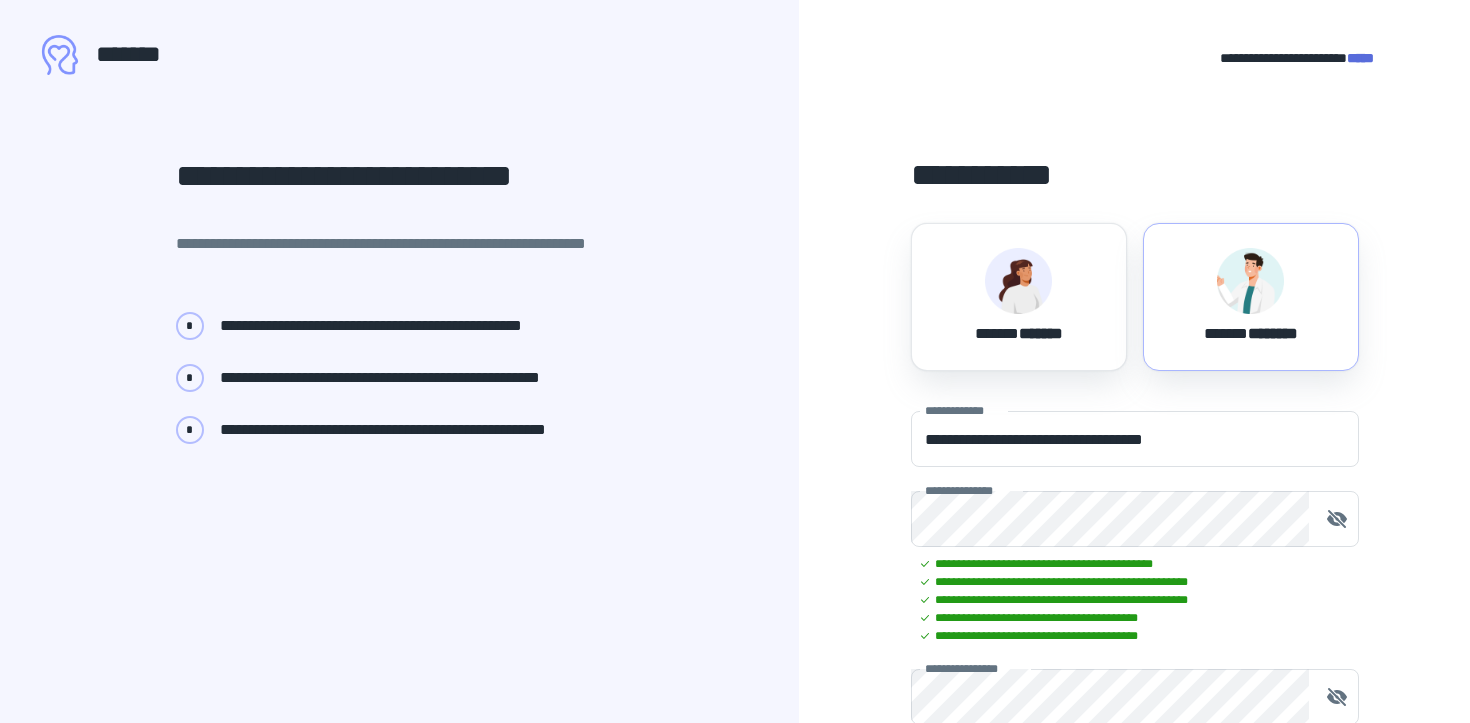 scroll, scrollTop: 293, scrollLeft: 0, axis: vertical 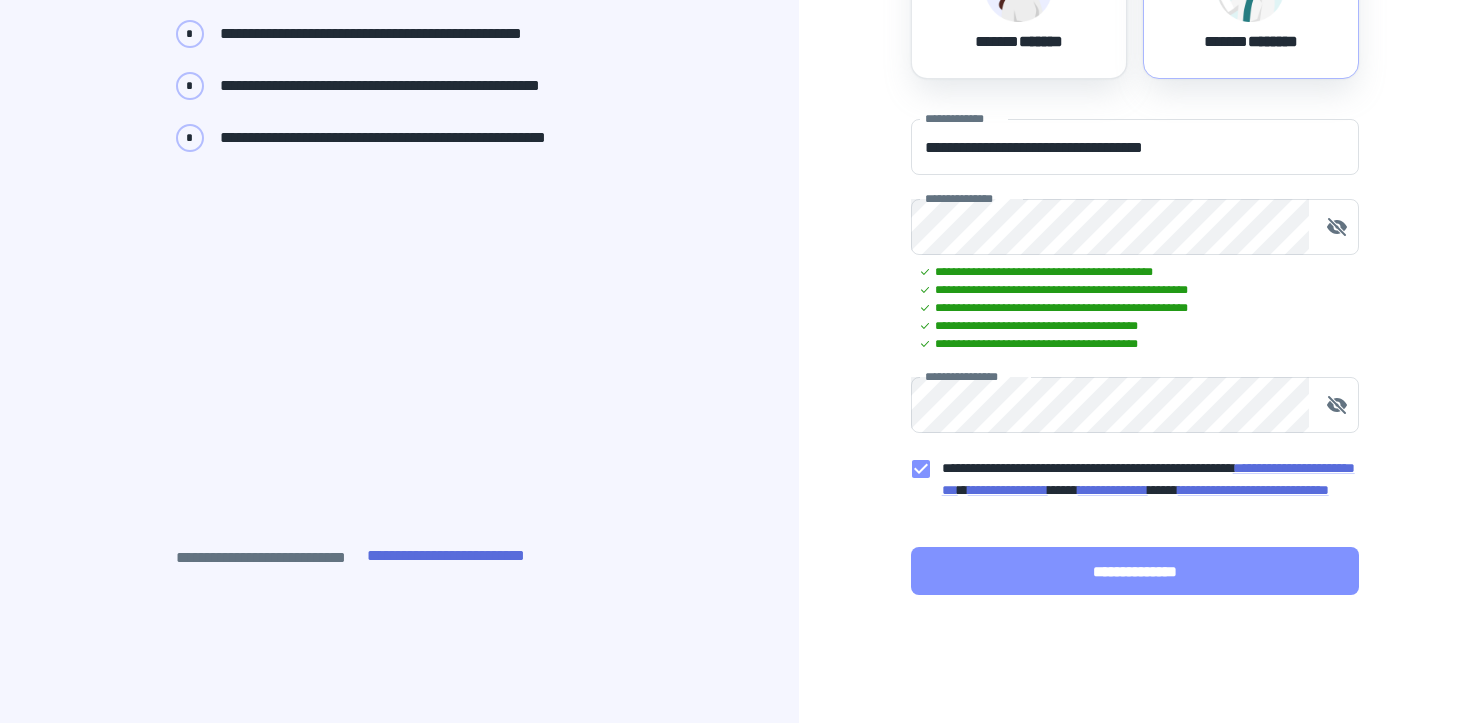 click on "**********" at bounding box center [1135, 571] 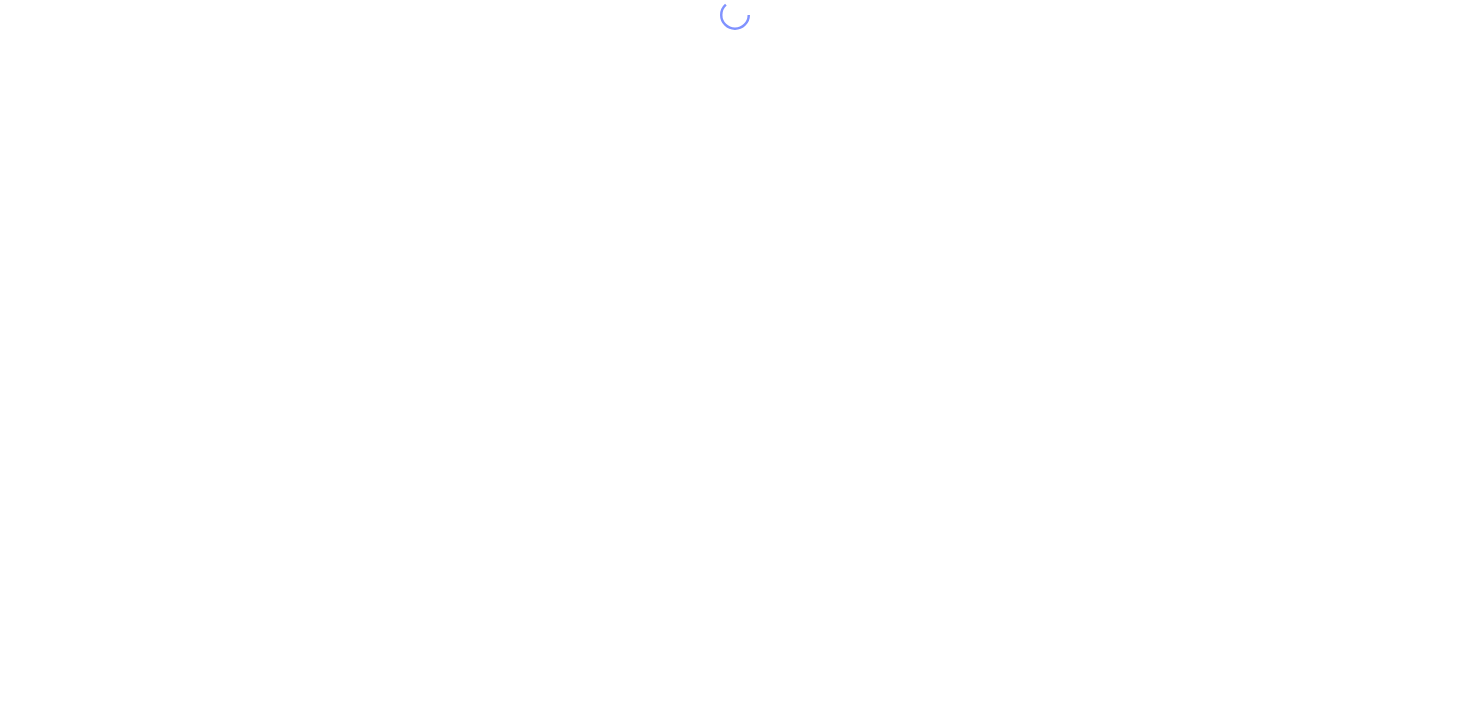 scroll, scrollTop: 0, scrollLeft: 0, axis: both 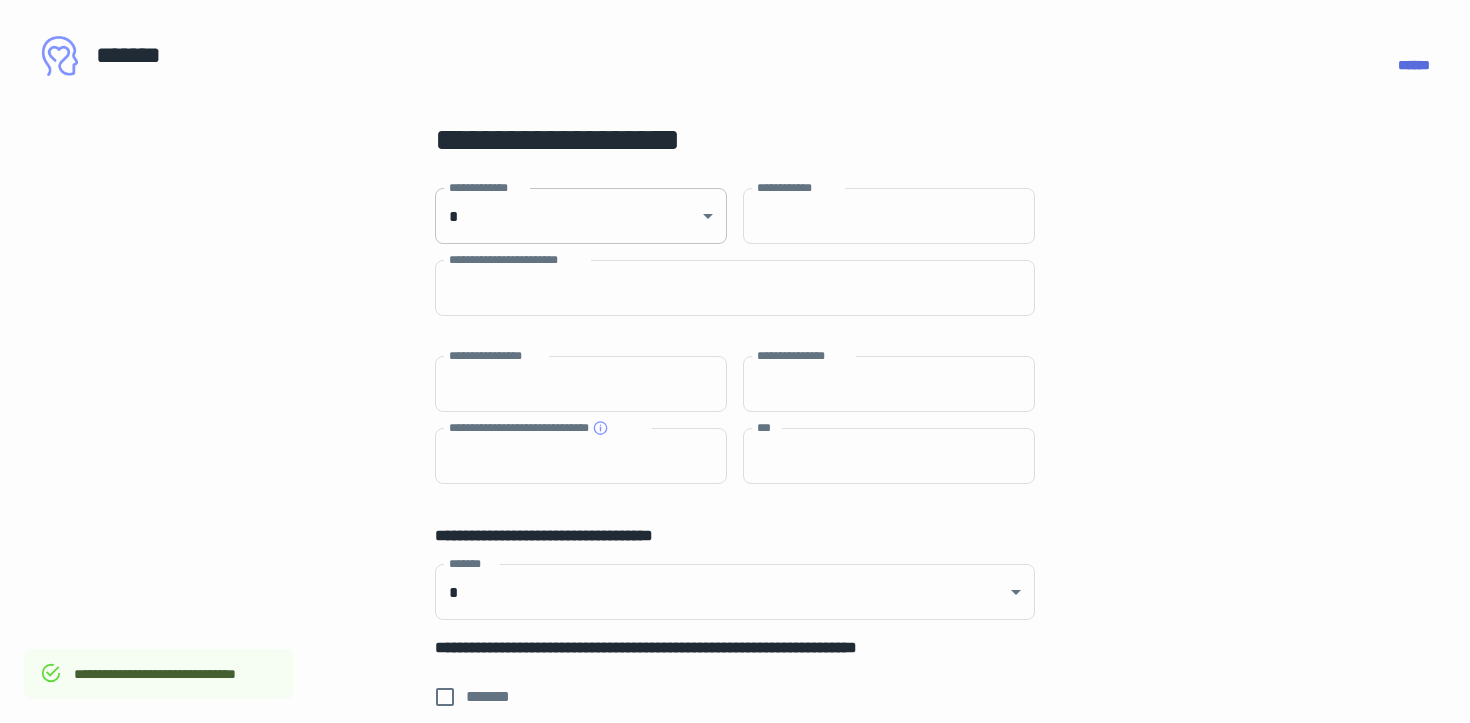 click on "**********" at bounding box center (735, 361) 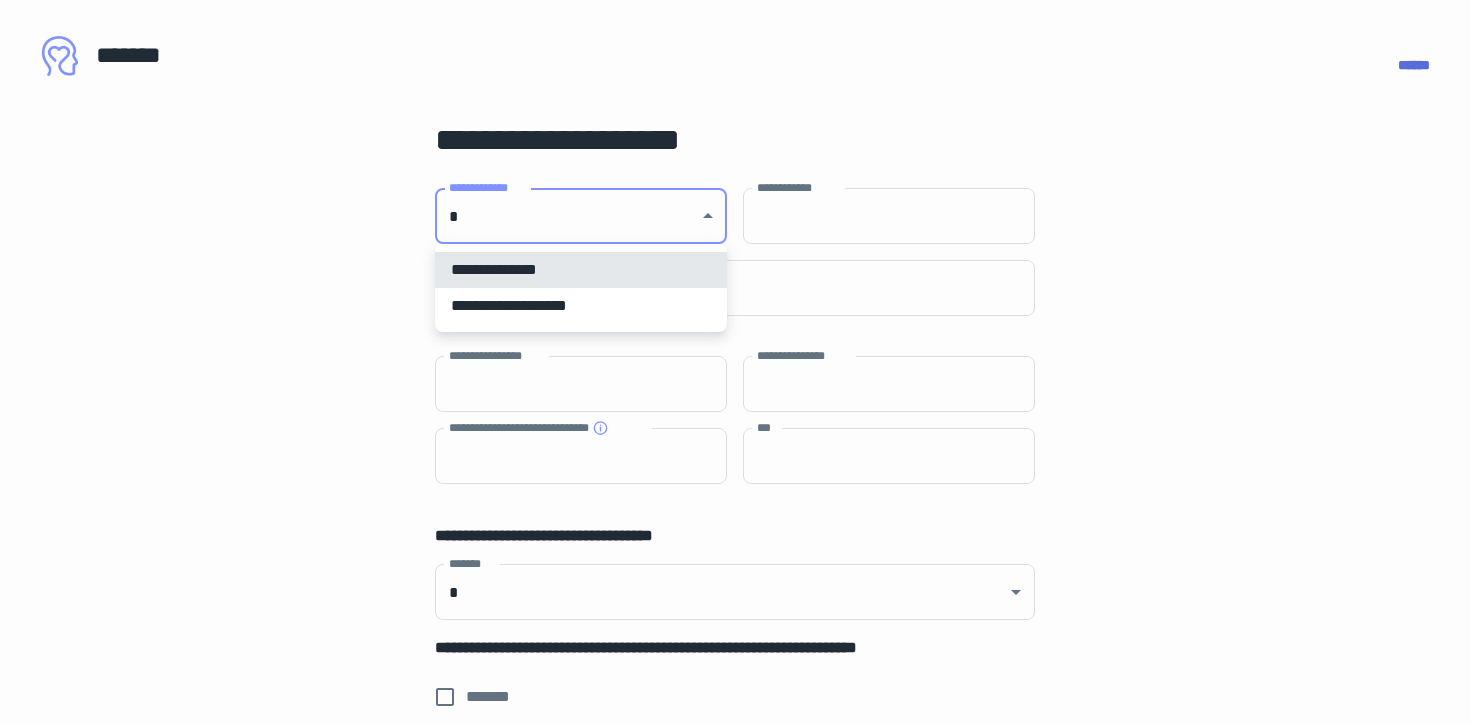 click on "**********" at bounding box center (581, 306) 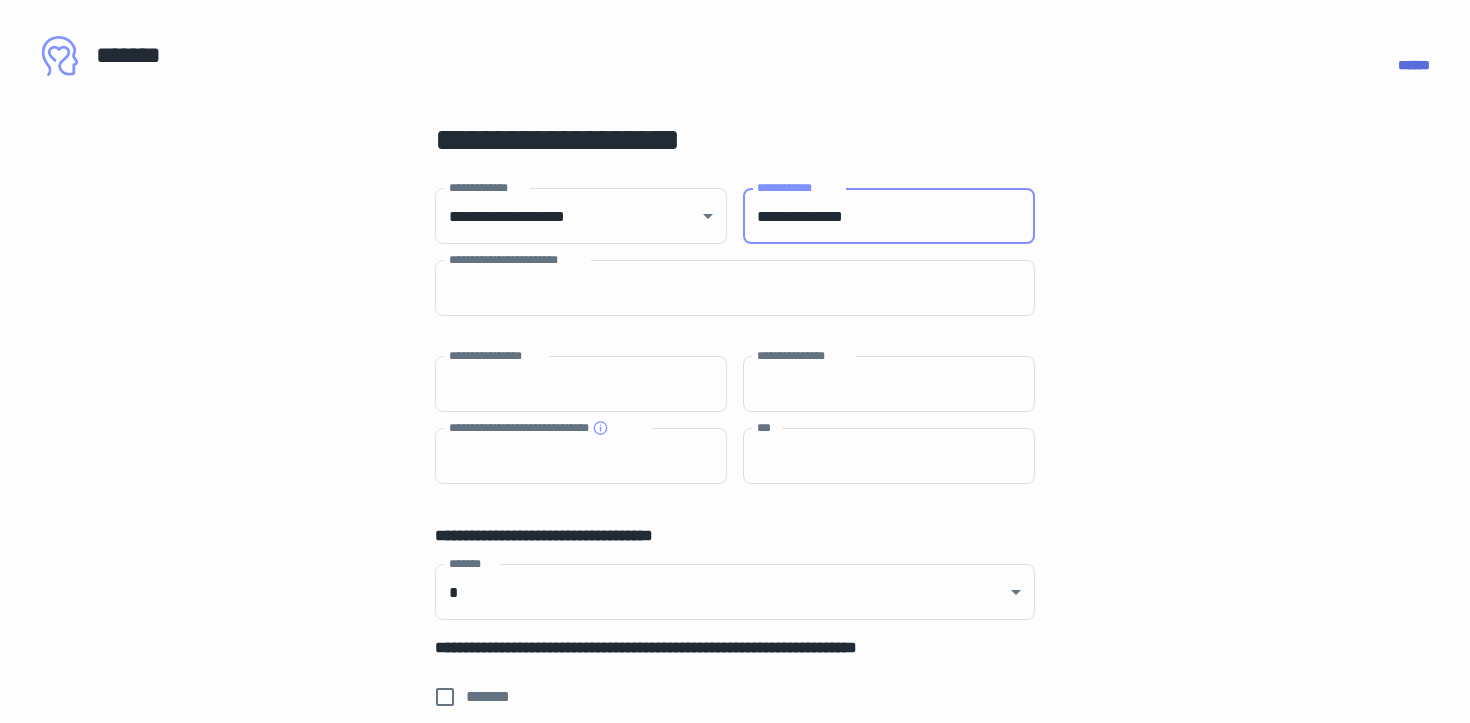 click on "**********" at bounding box center (889, 216) 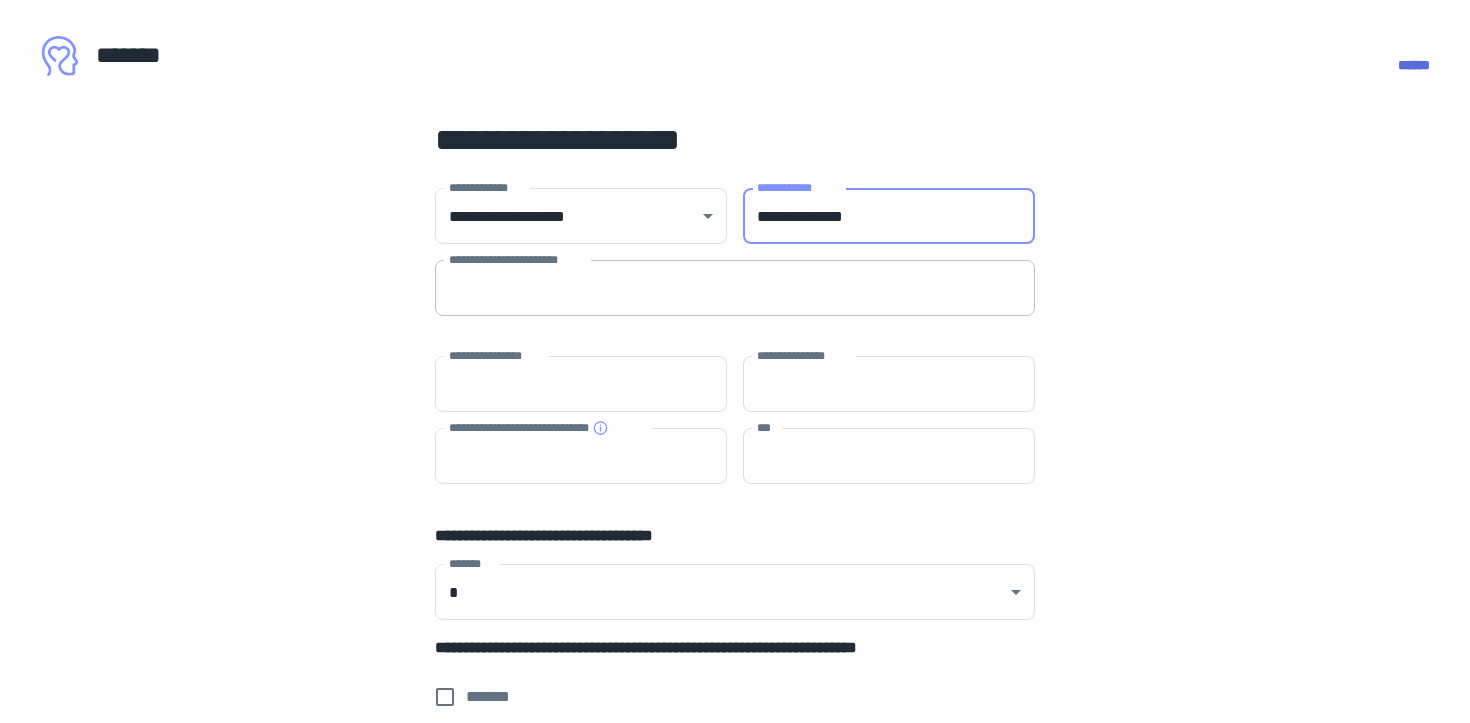 type on "**********" 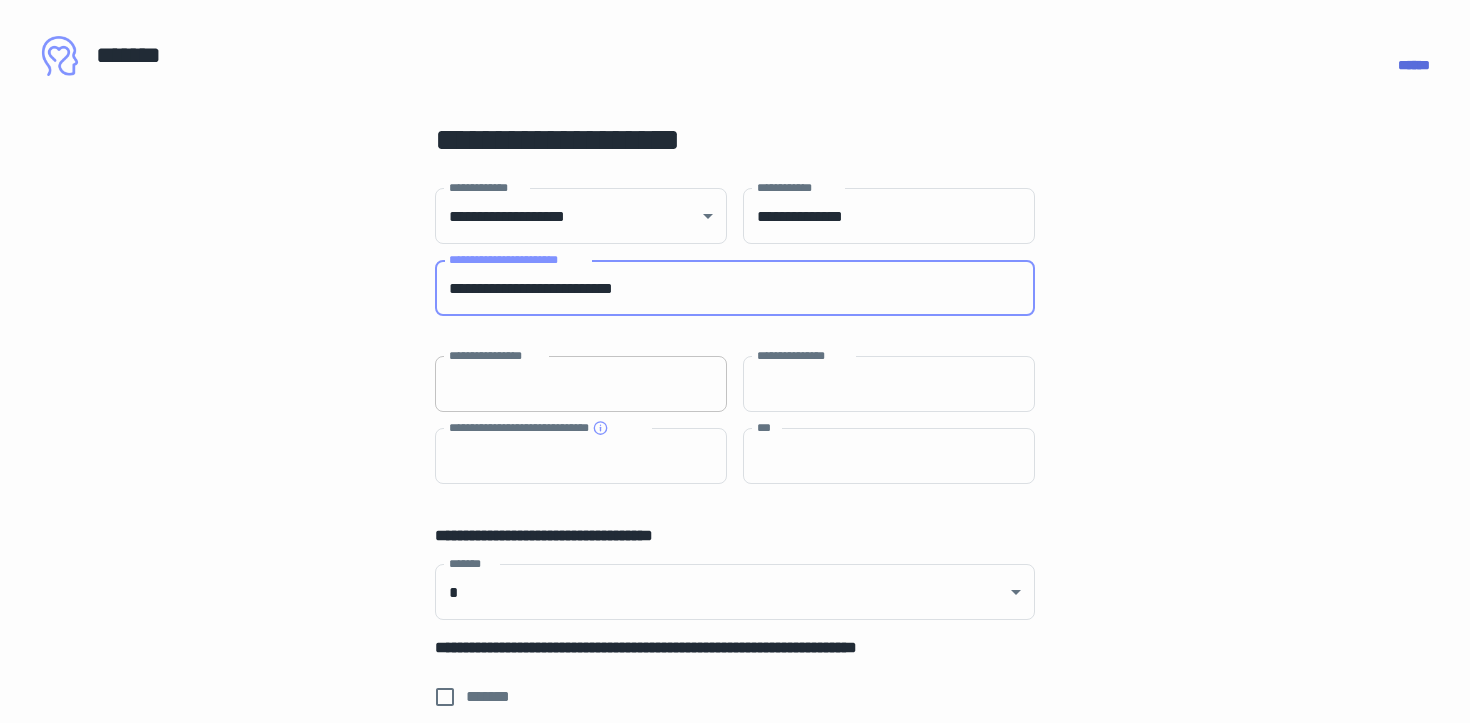 type on "**********" 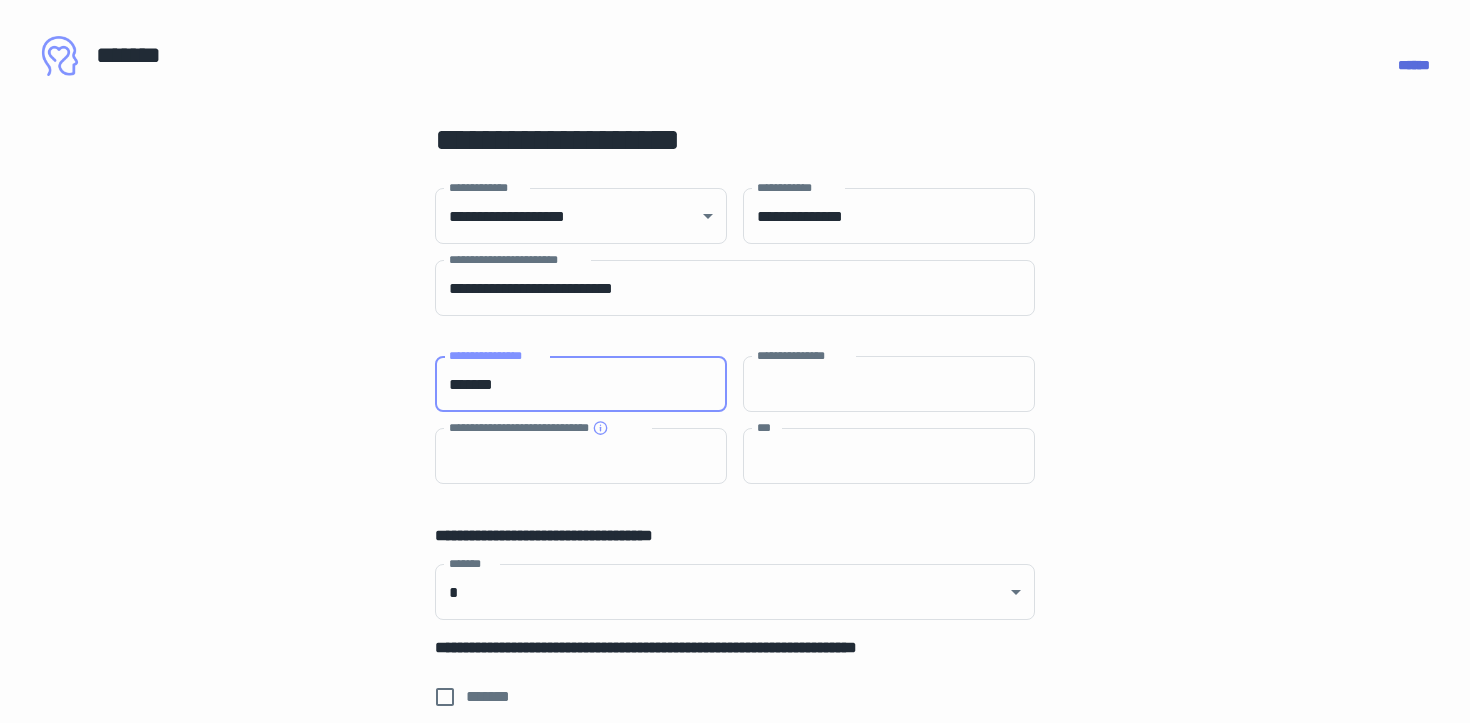 type on "*******" 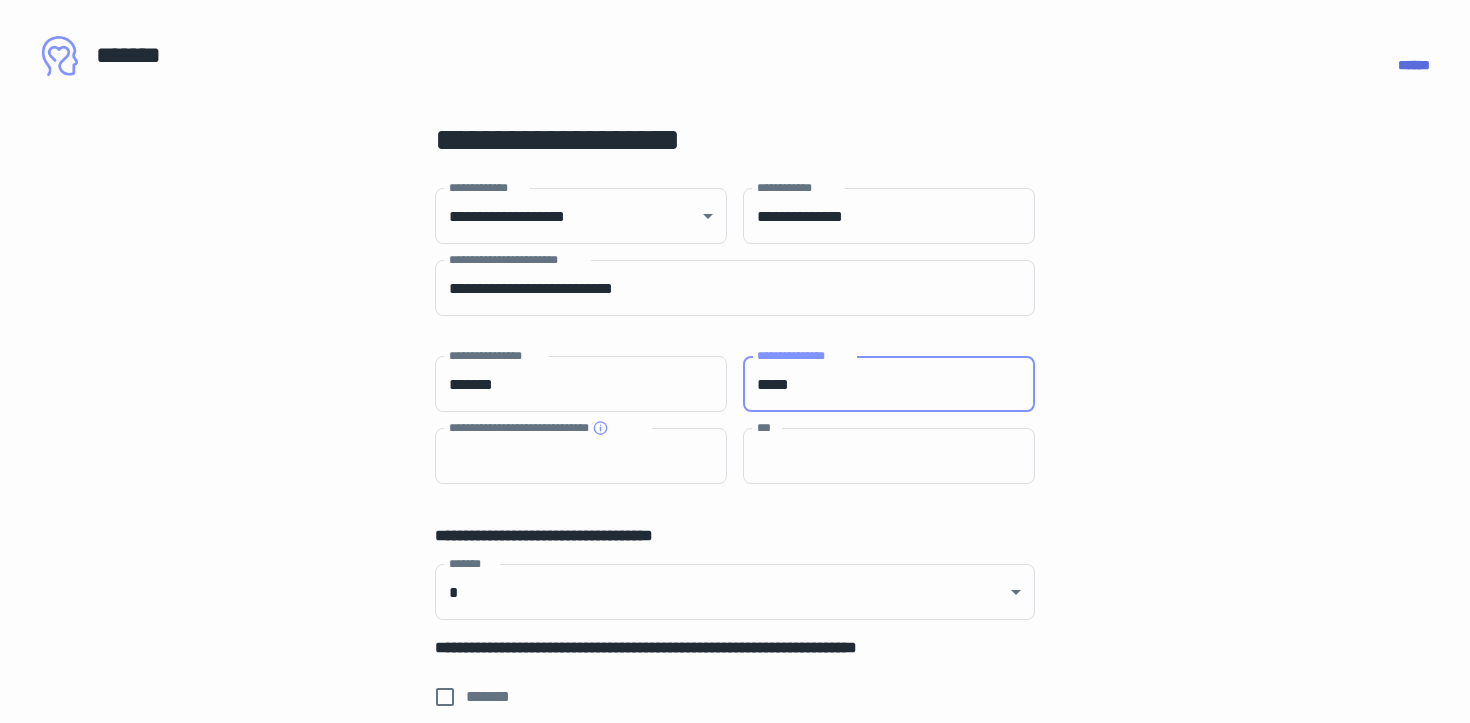type on "*****" 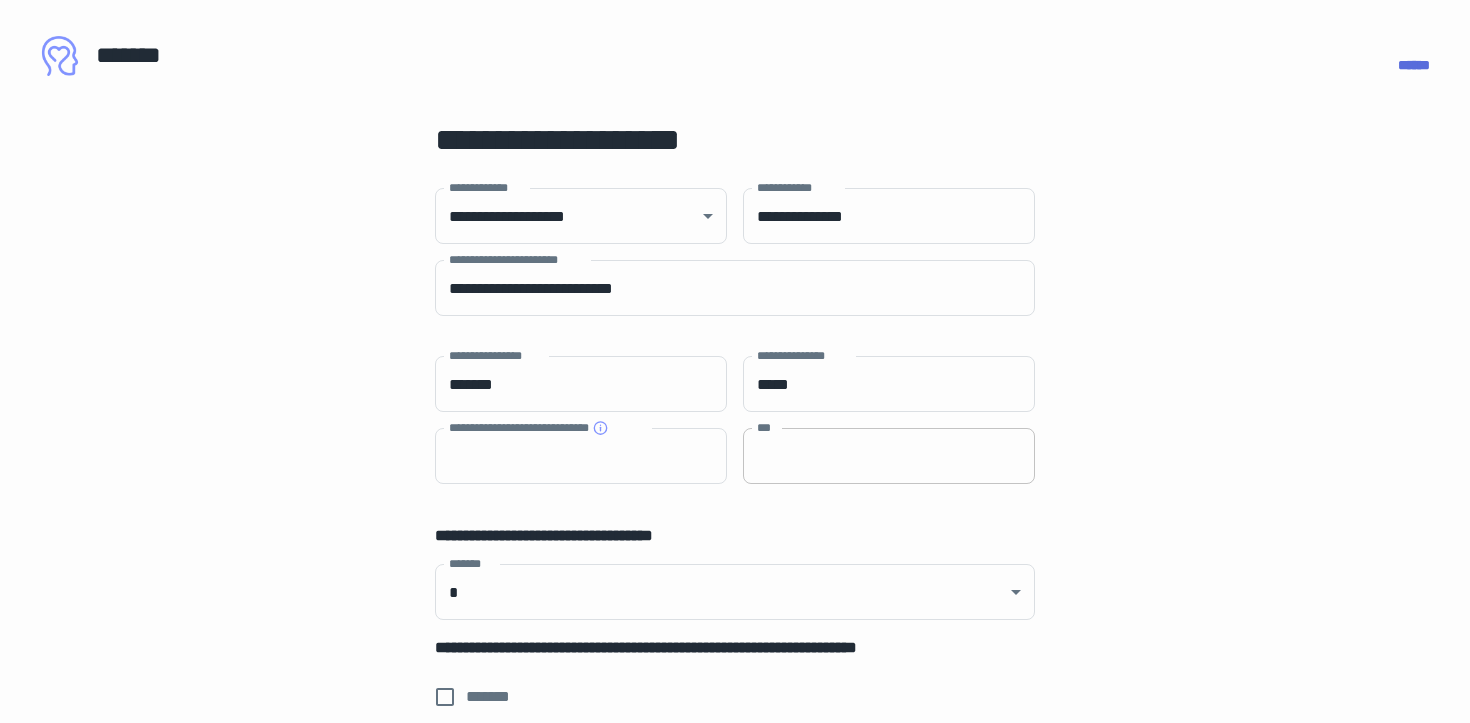 click on "***" at bounding box center [889, 456] 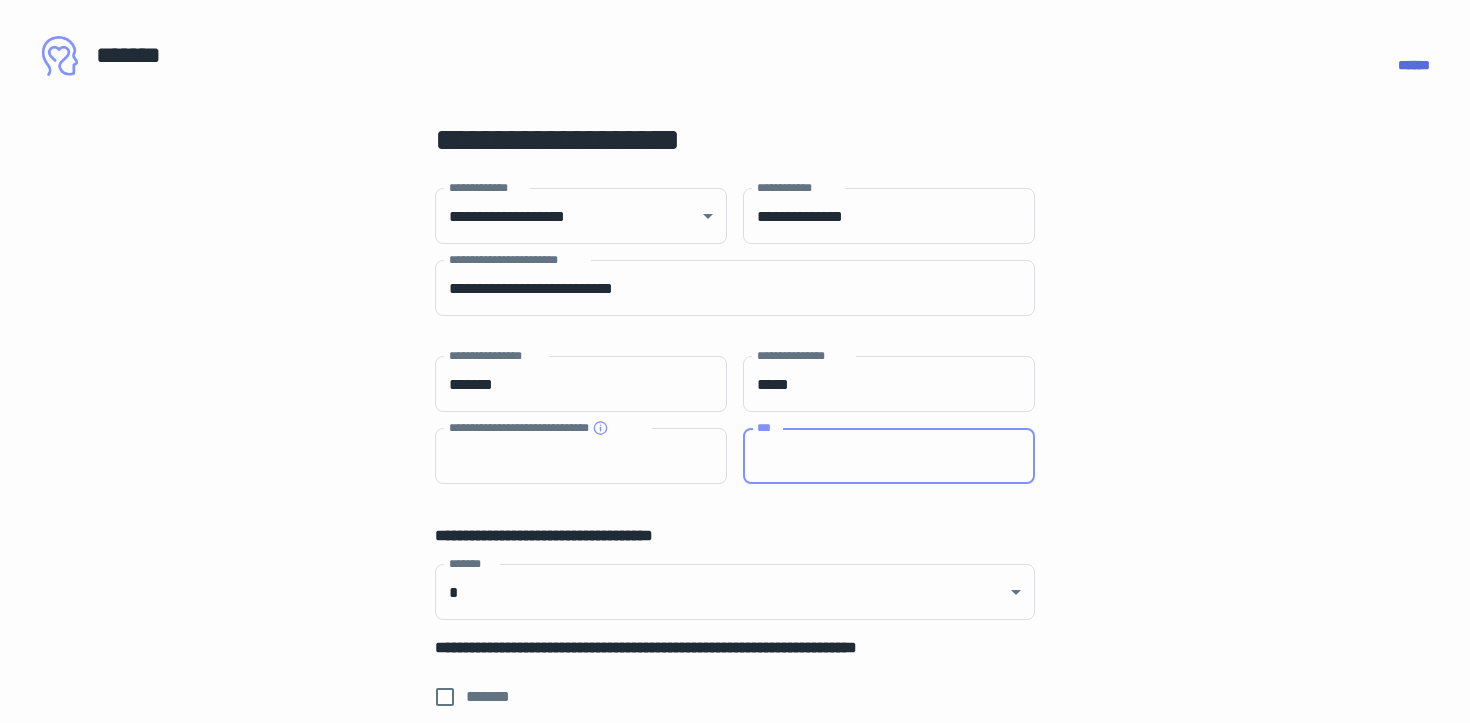 paste on "**********" 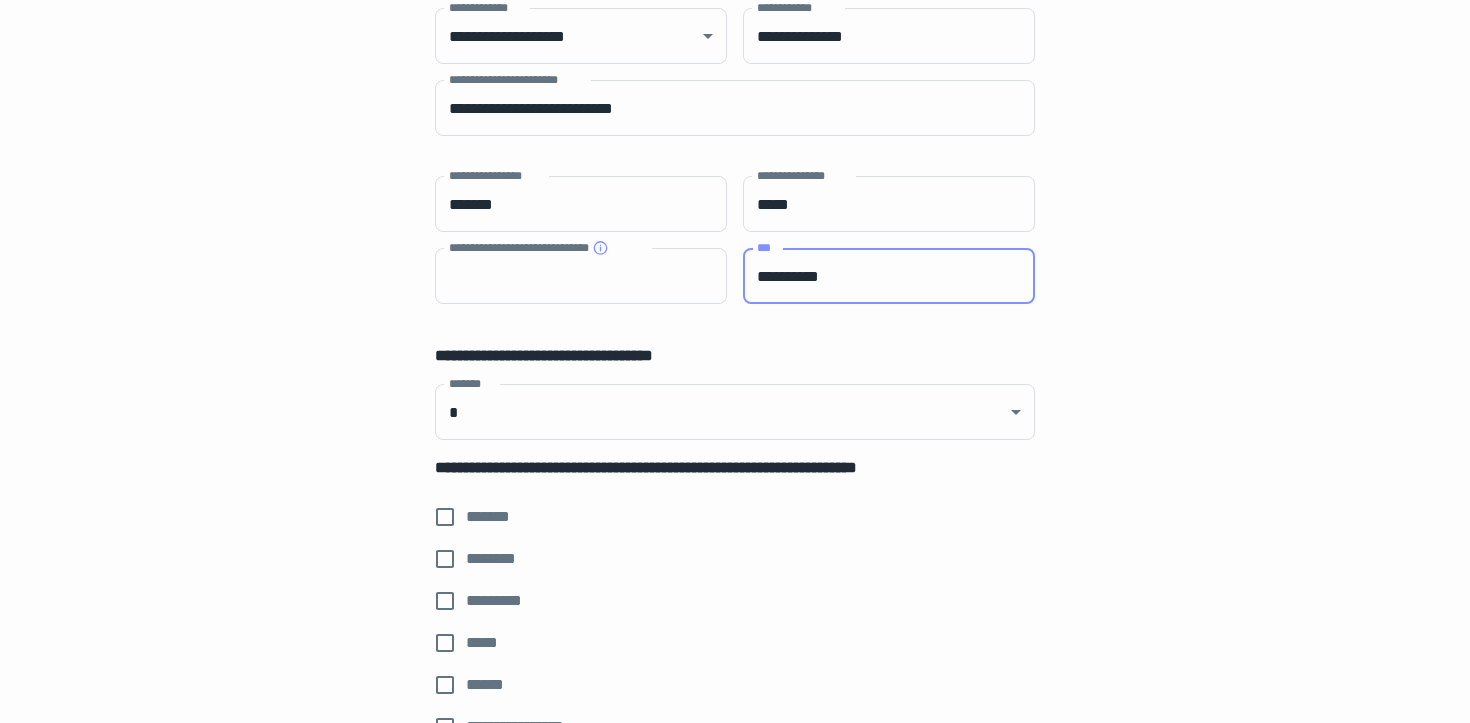 scroll, scrollTop: 182, scrollLeft: 0, axis: vertical 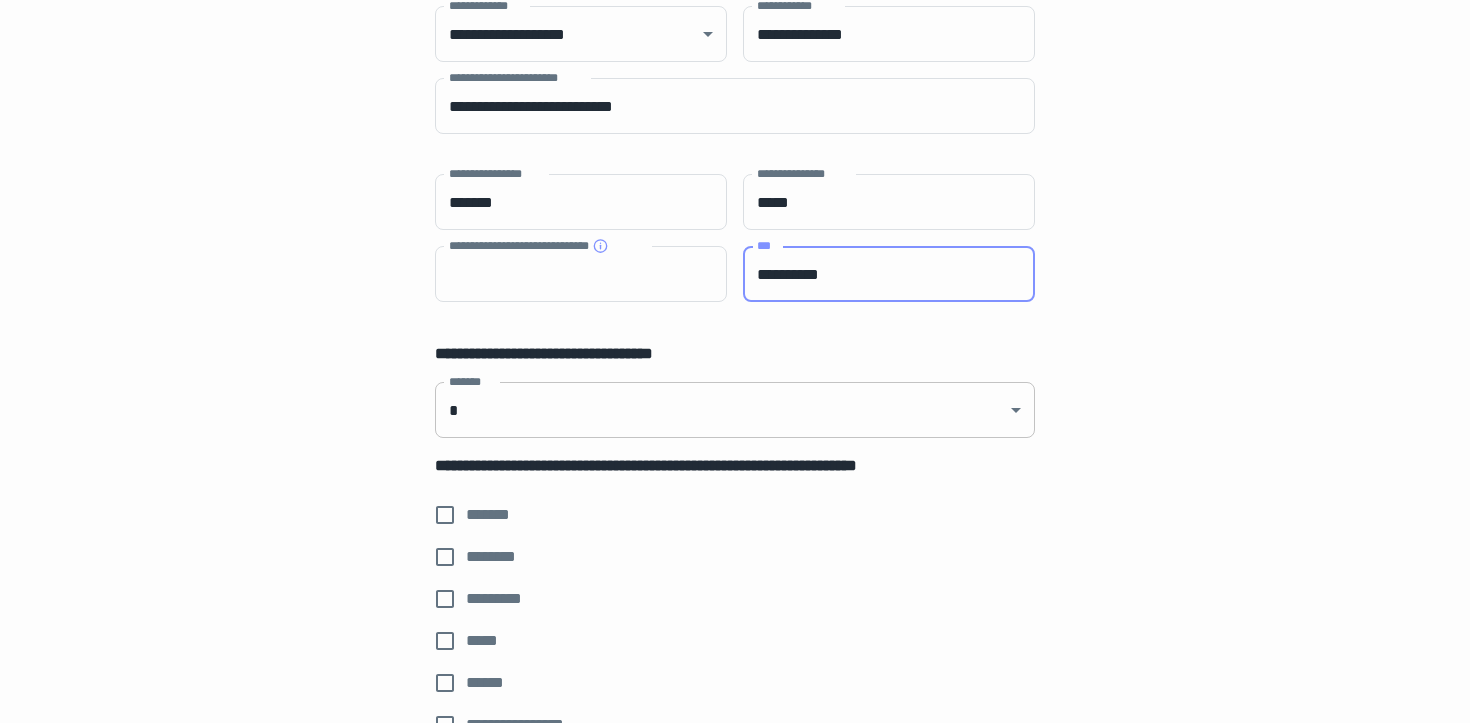 type on "**********" 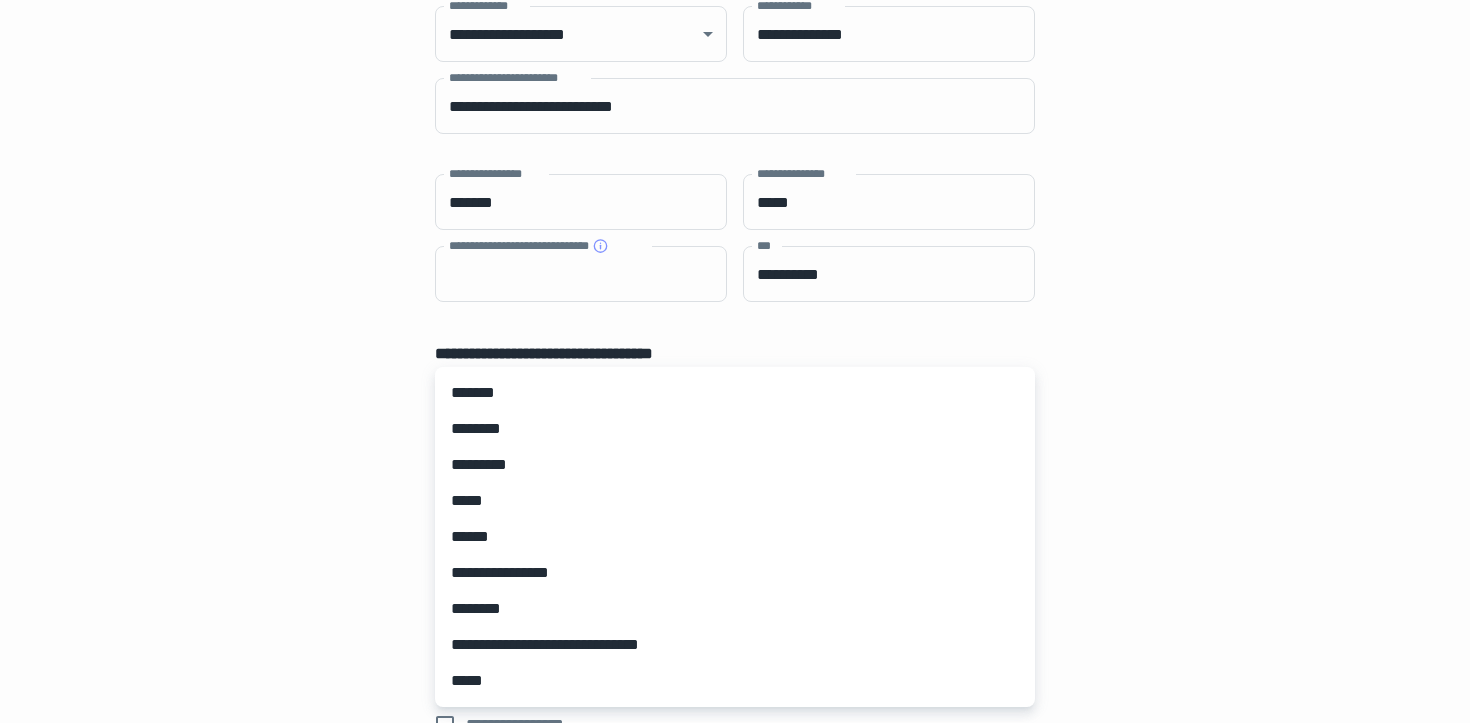 click on "**********" at bounding box center (735, 179) 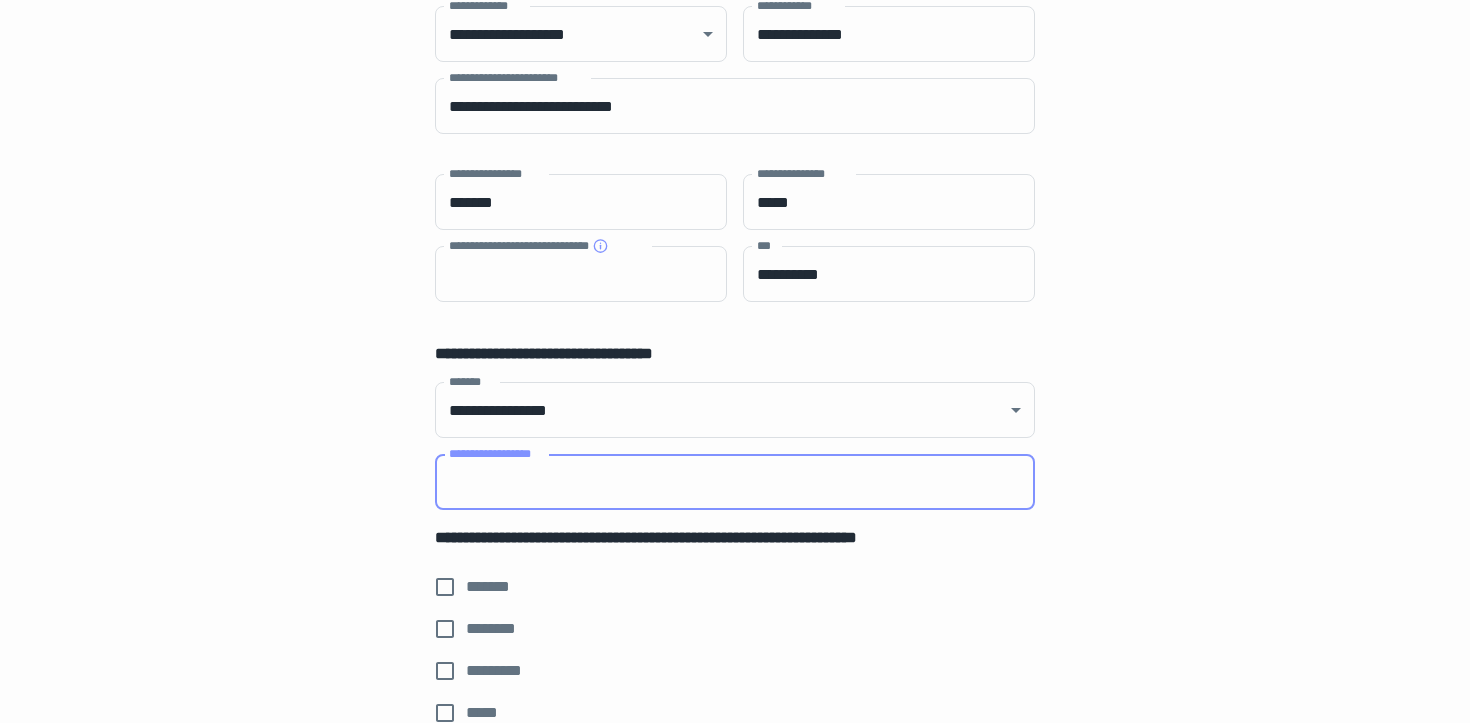 click on "**********" at bounding box center (735, 482) 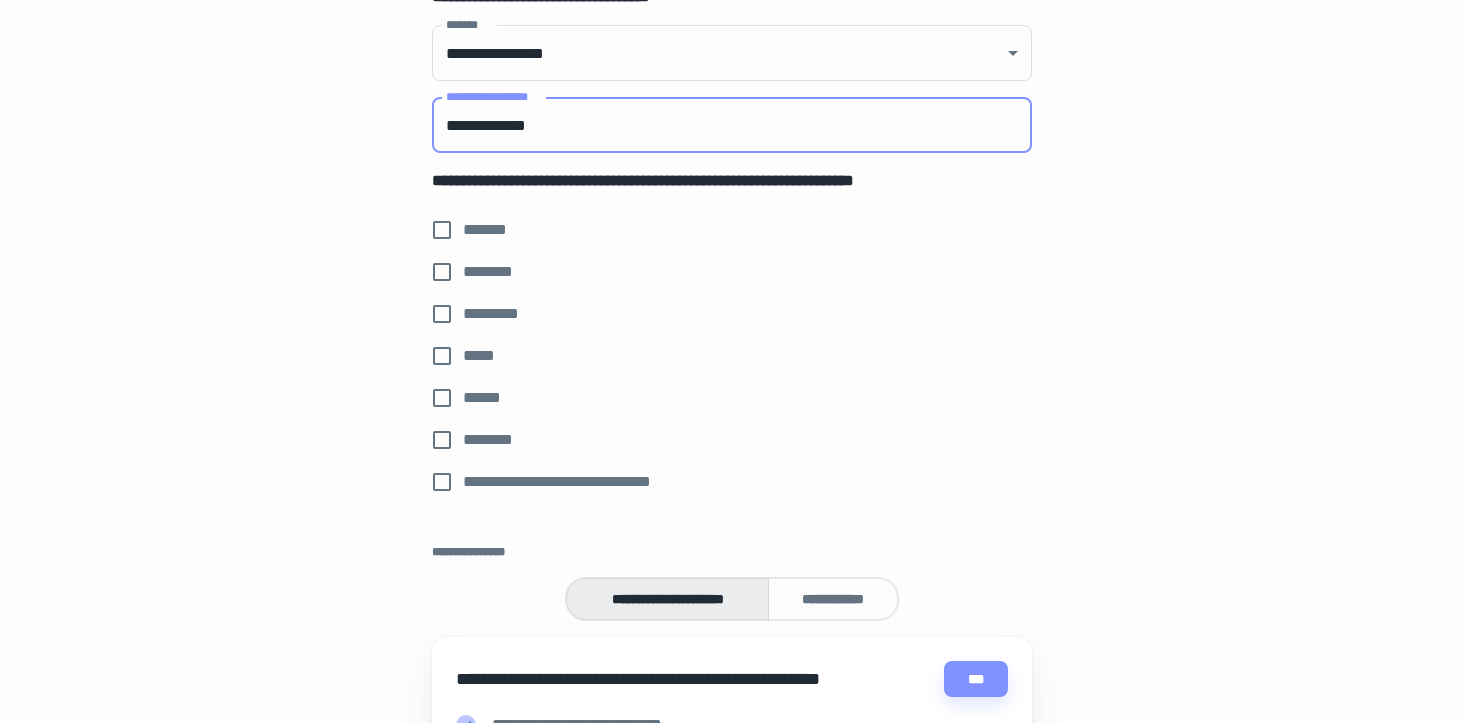 scroll, scrollTop: 540, scrollLeft: 3, axis: both 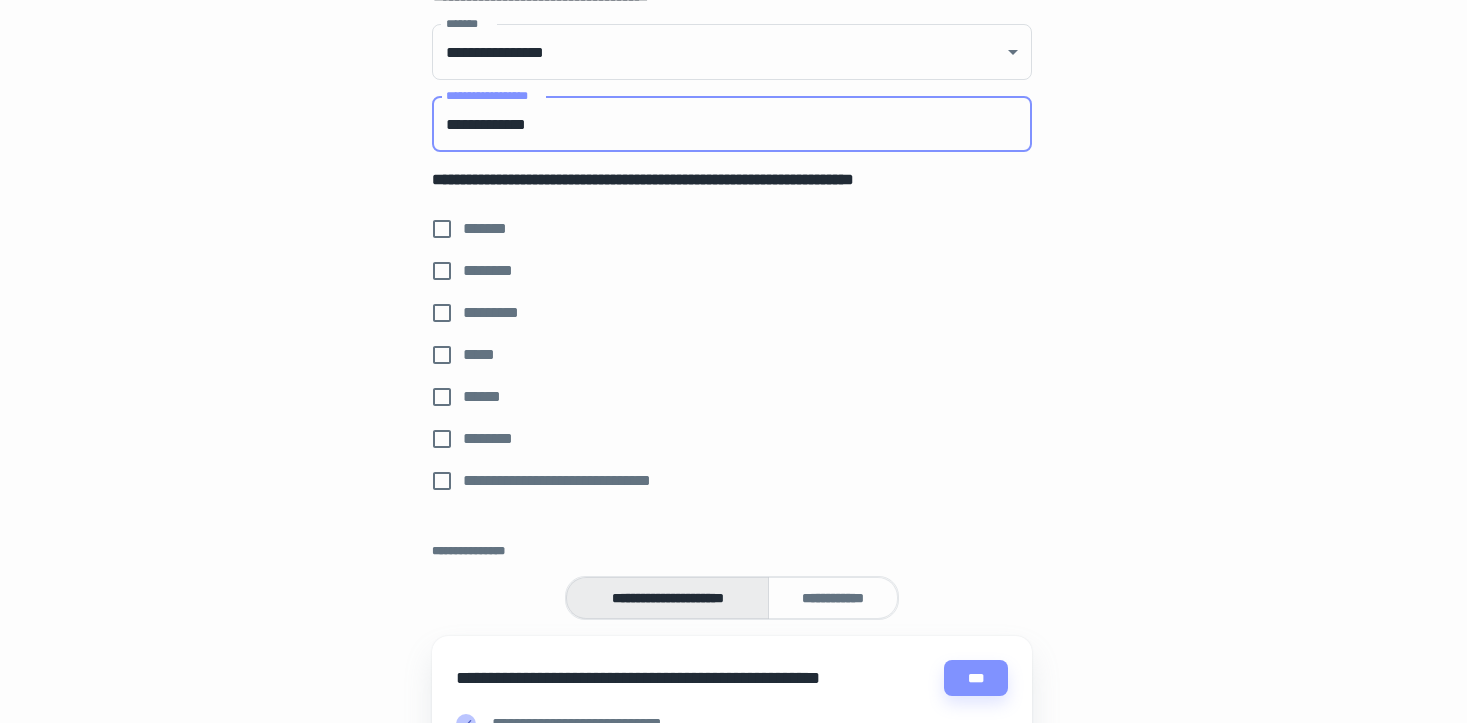 type on "**********" 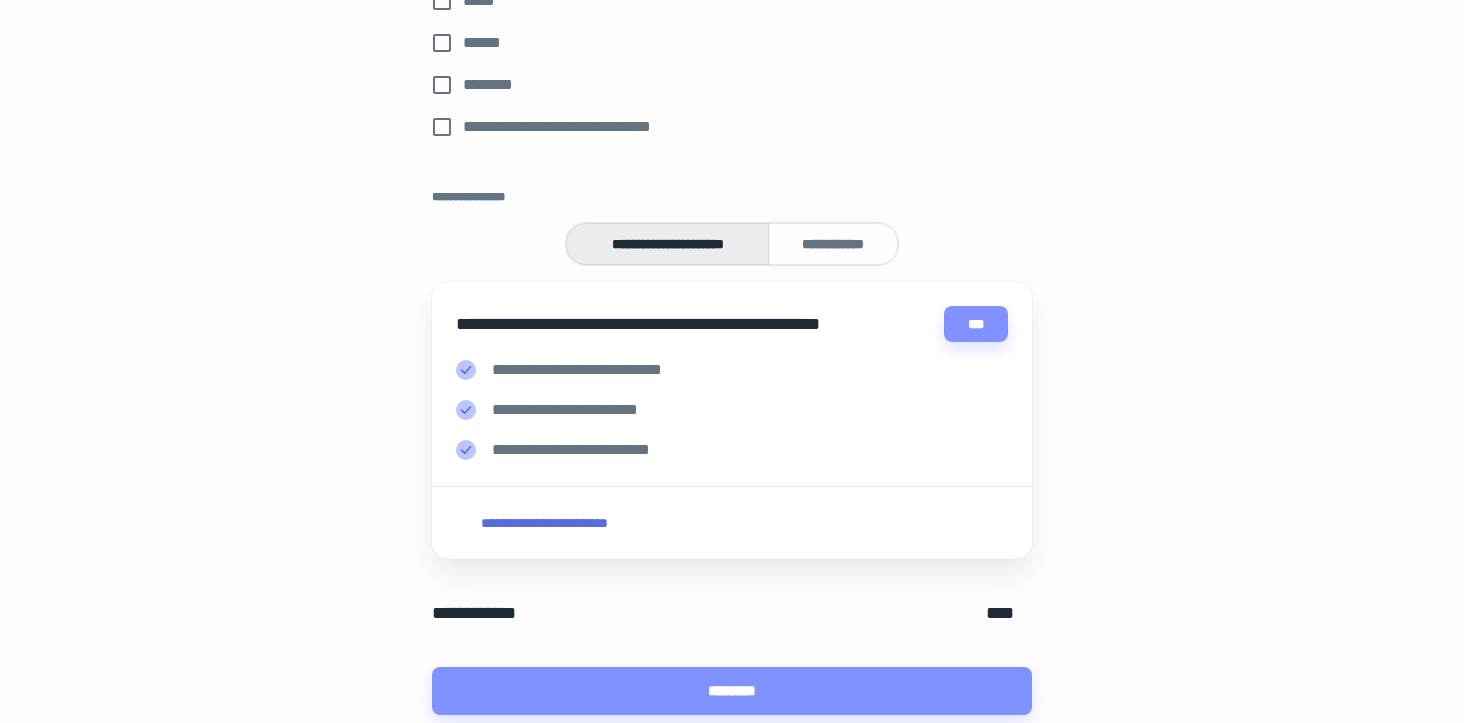 scroll, scrollTop: 966, scrollLeft: 3, axis: both 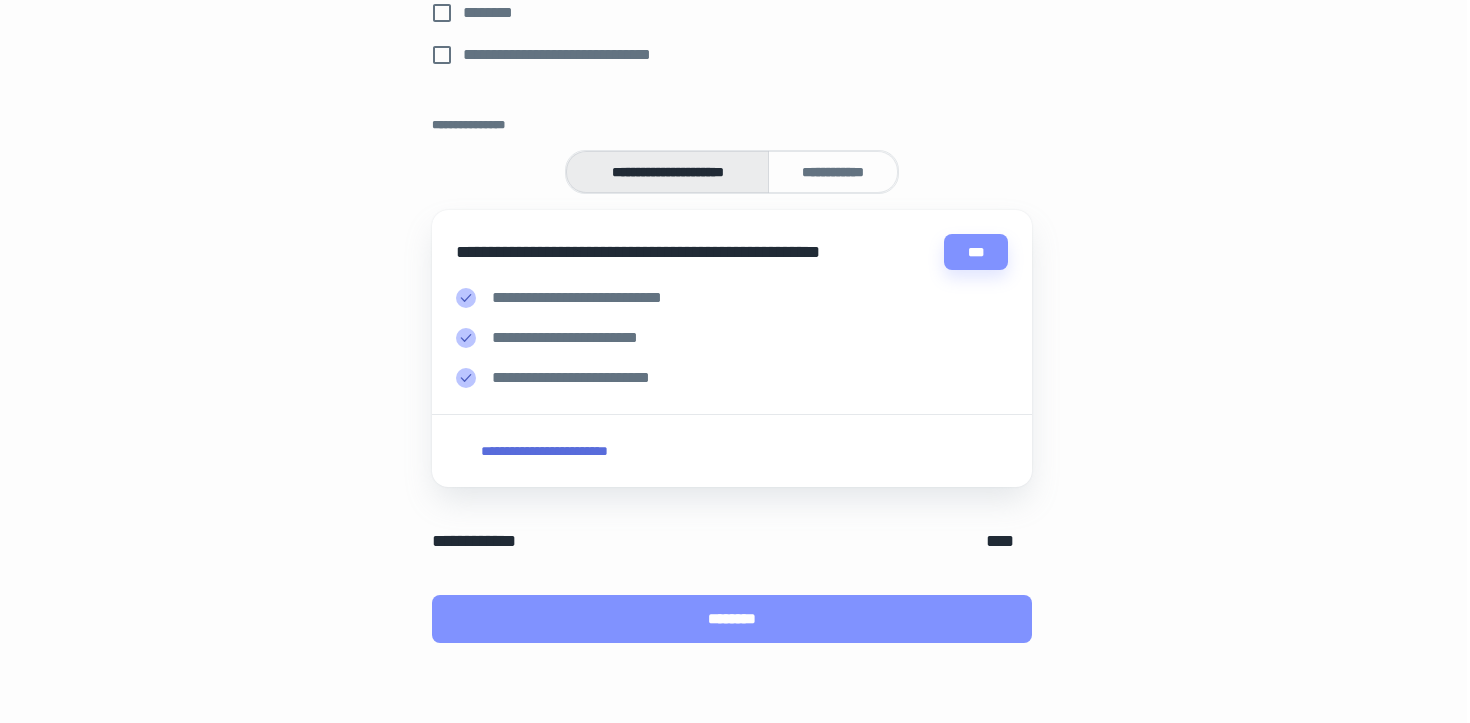 click on "********" at bounding box center [732, 619] 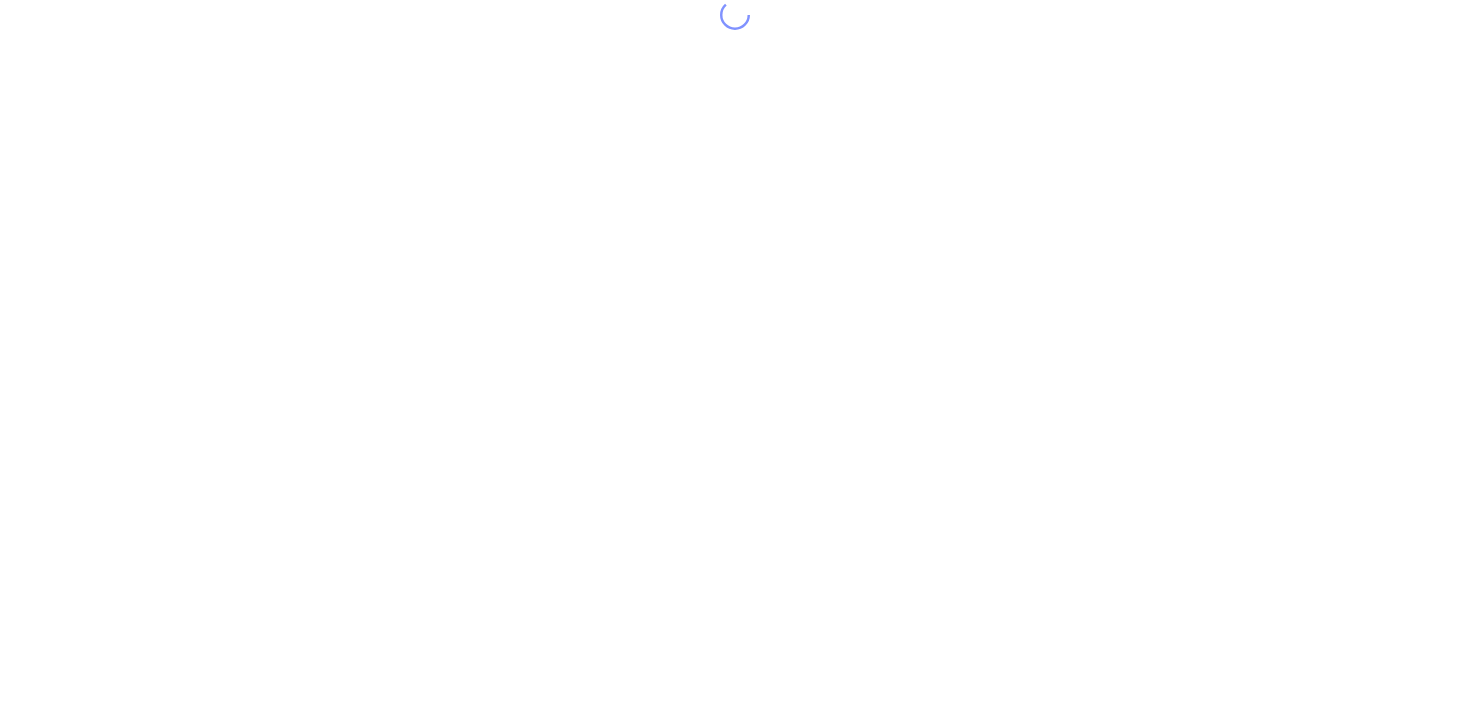 scroll, scrollTop: 0, scrollLeft: 0, axis: both 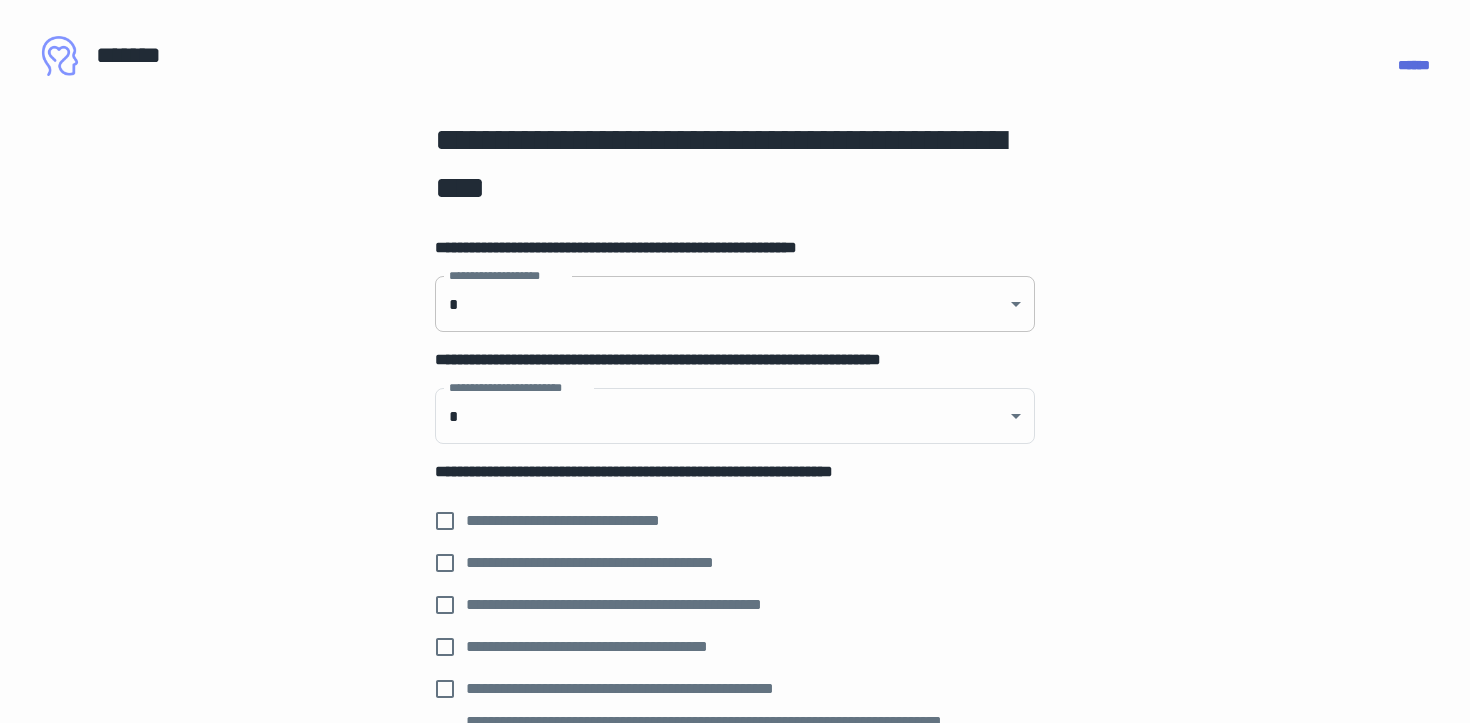 click on "**********" at bounding box center (735, 361) 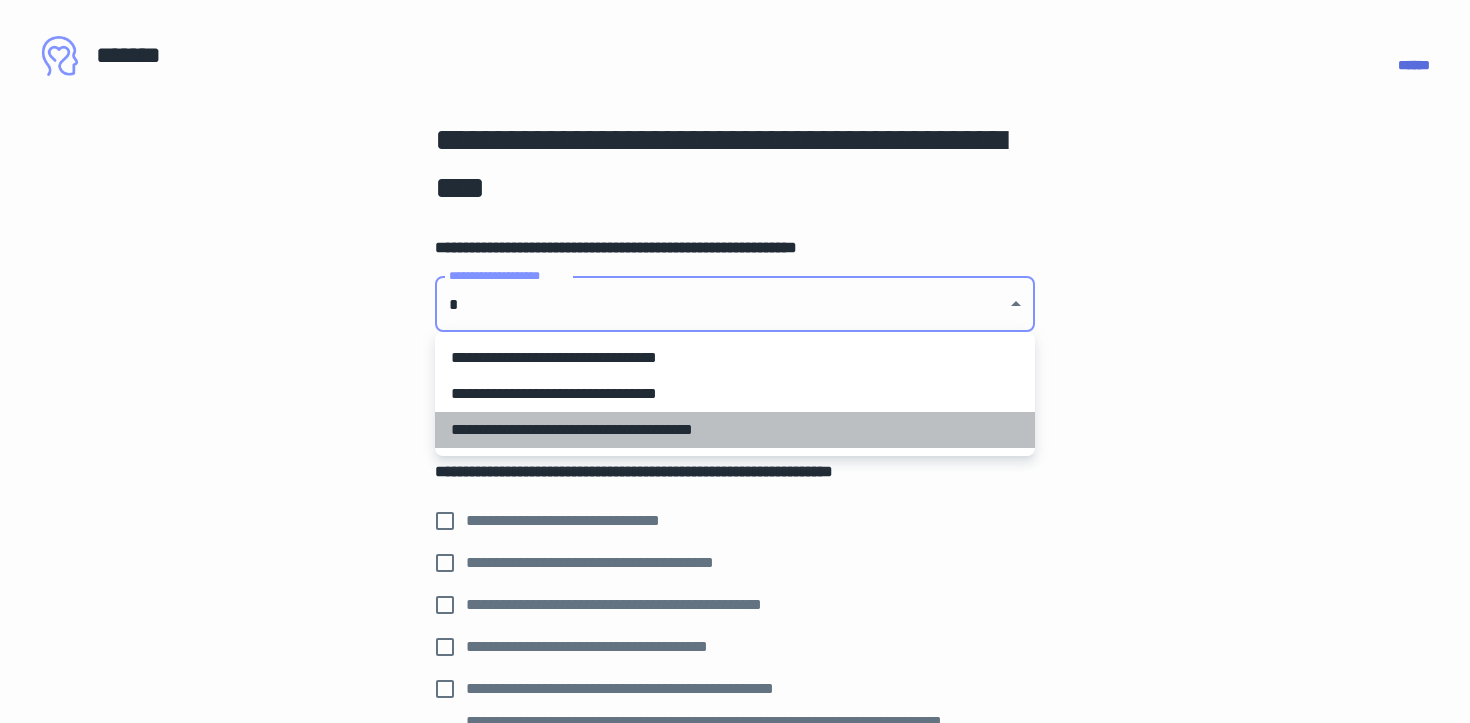 click on "**********" at bounding box center (735, 430) 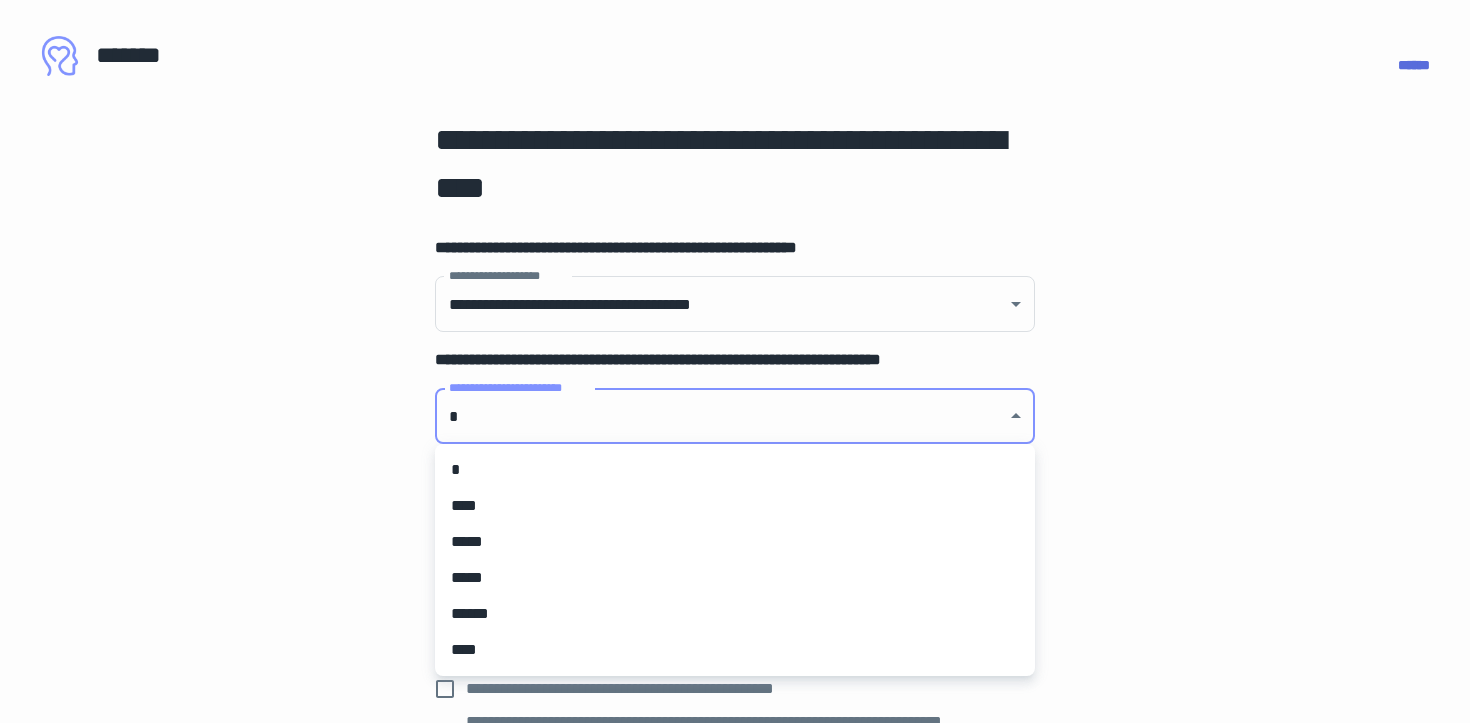 click on "**********" at bounding box center (735, 361) 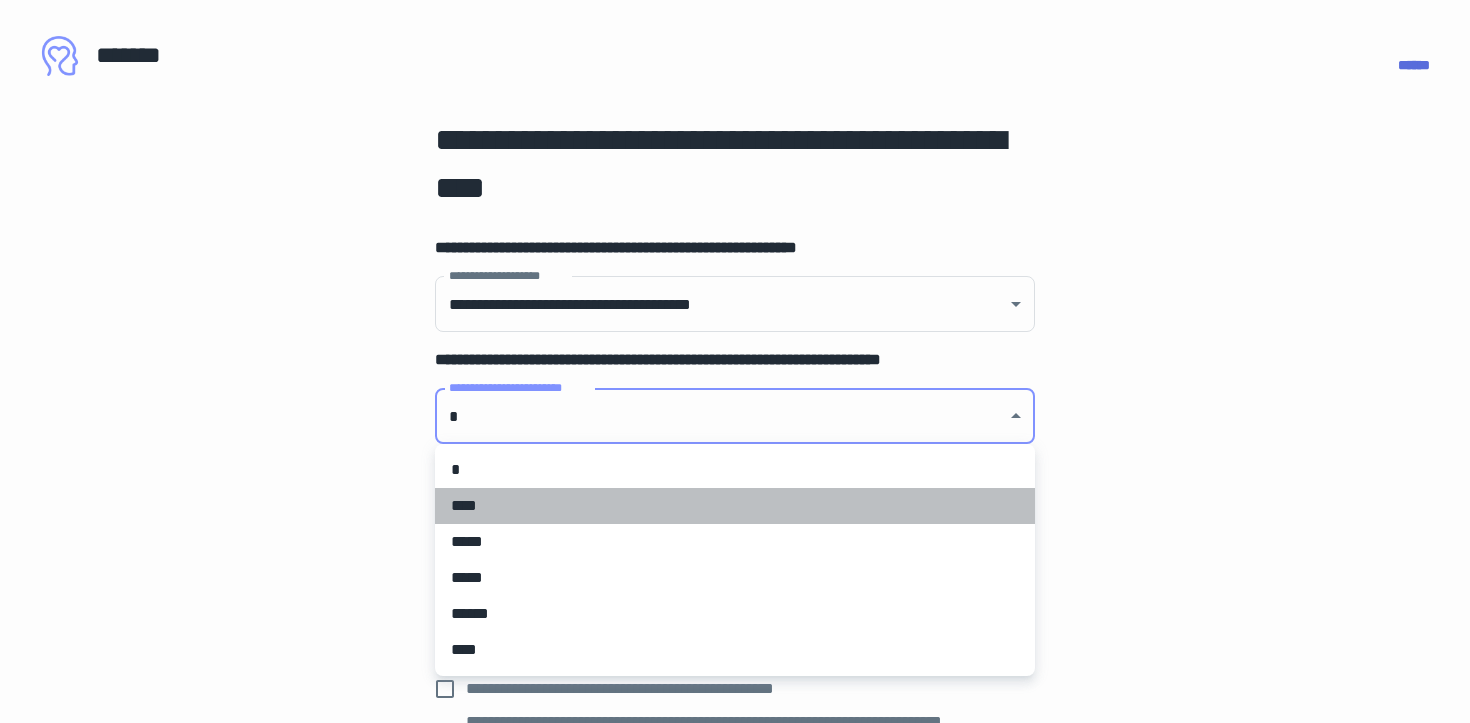 click on "****" at bounding box center [735, 506] 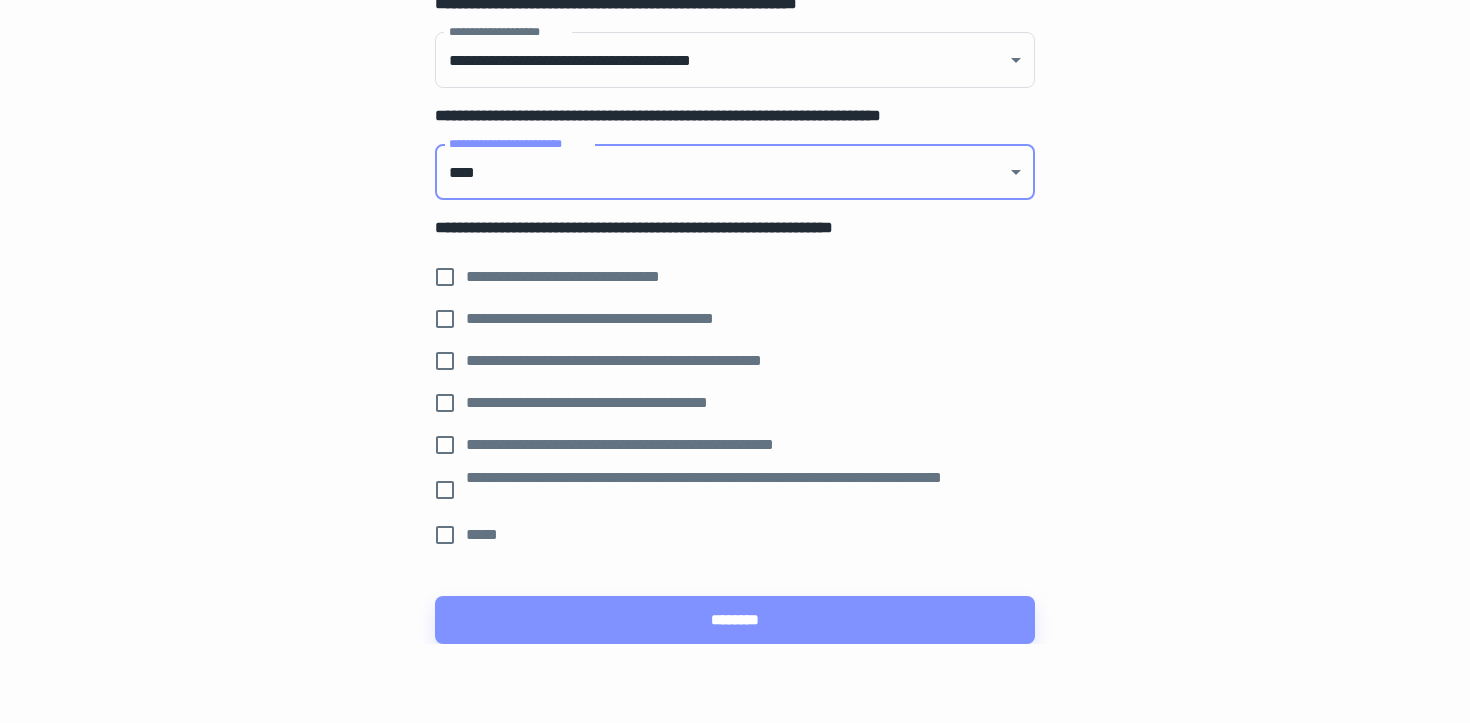 scroll, scrollTop: 245, scrollLeft: 0, axis: vertical 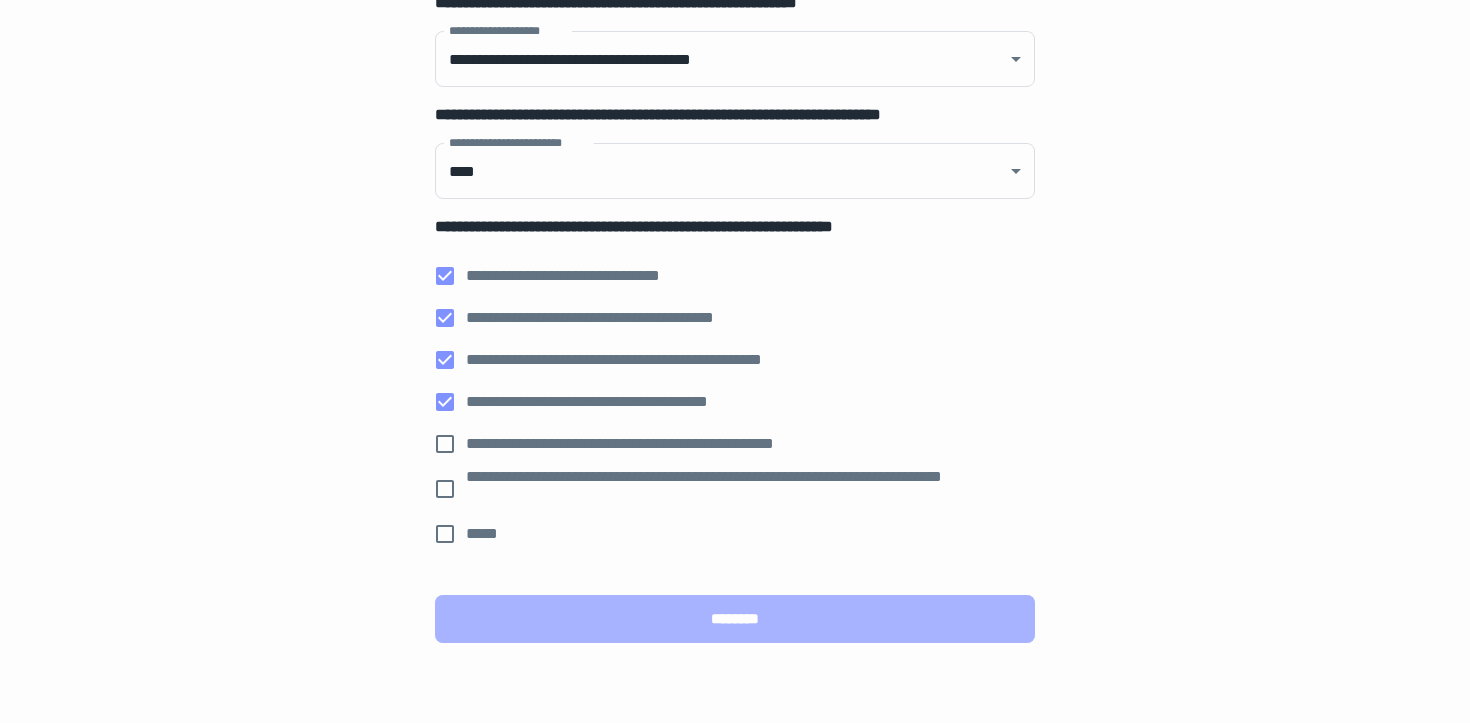 click on "********" at bounding box center [735, 619] 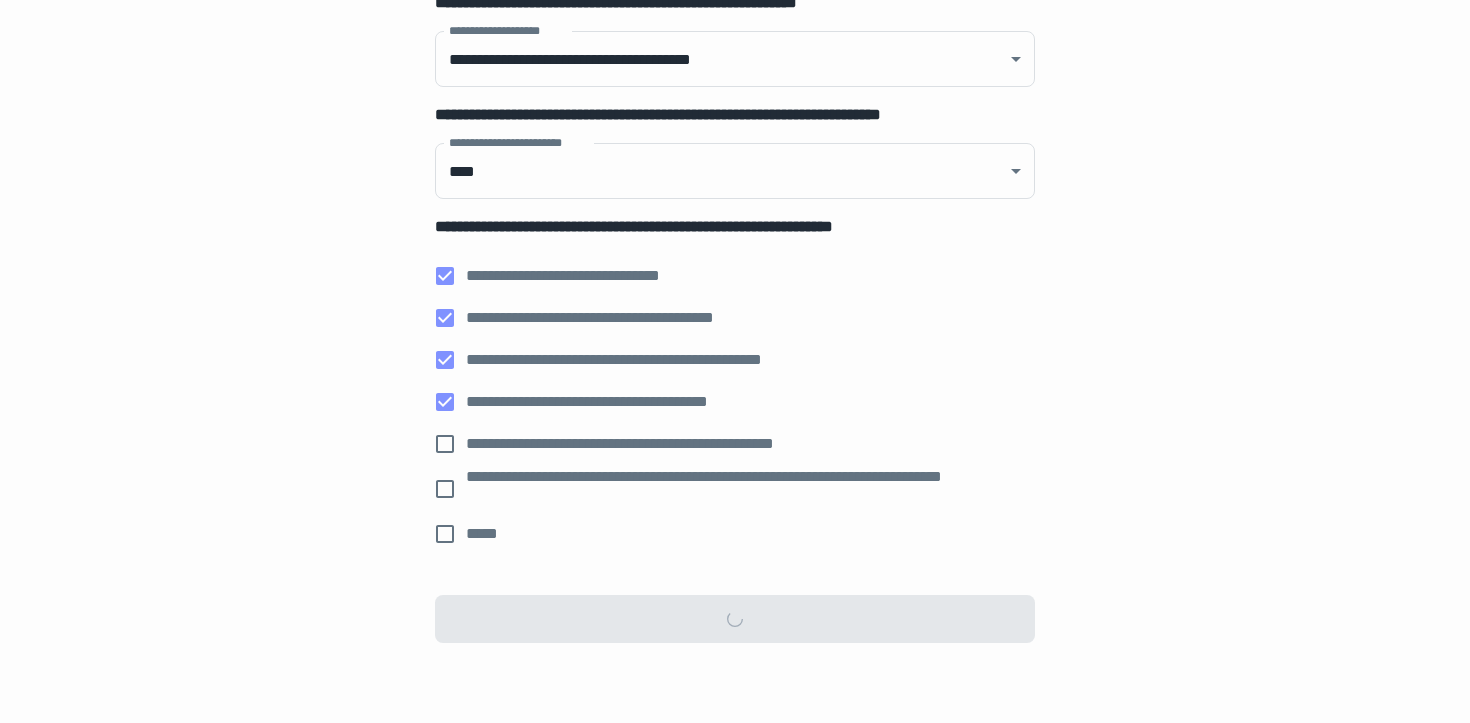 scroll, scrollTop: 0, scrollLeft: 0, axis: both 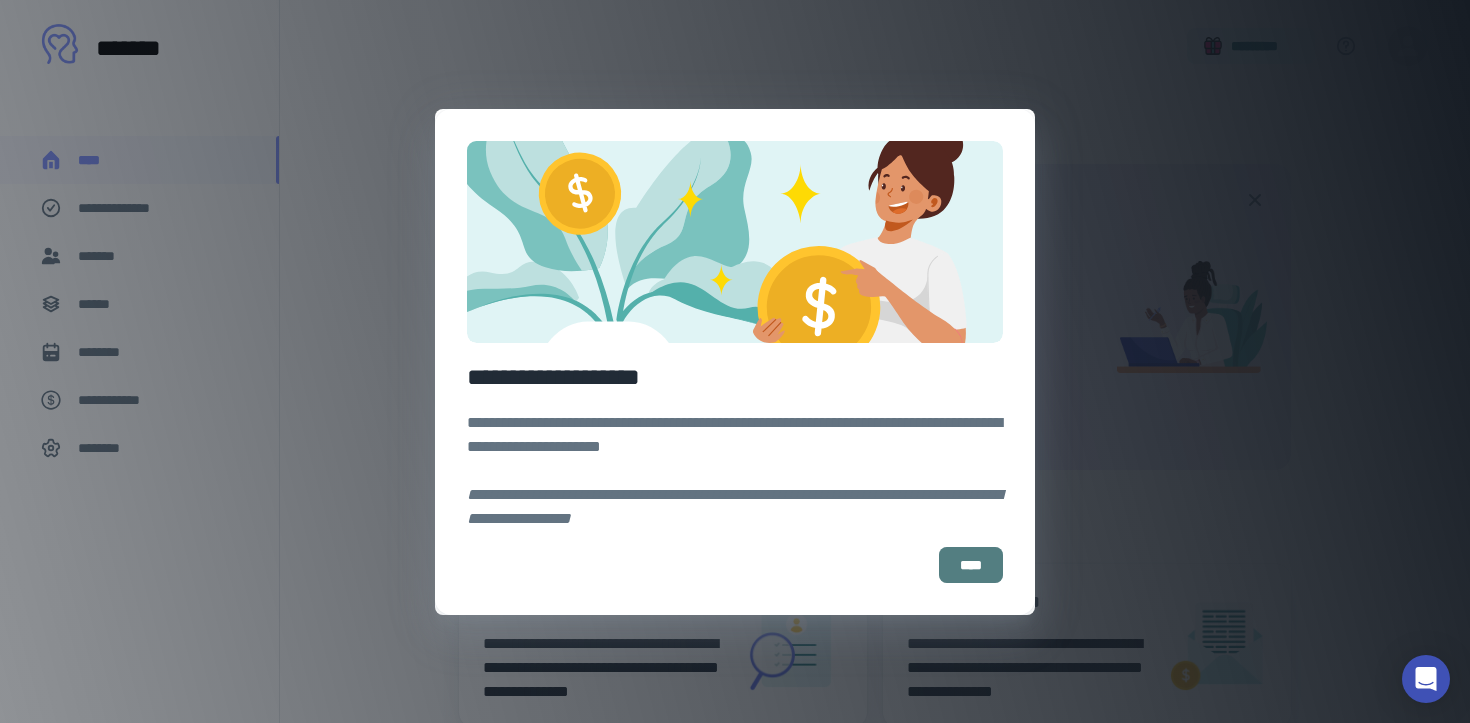 click on "****" at bounding box center (971, 565) 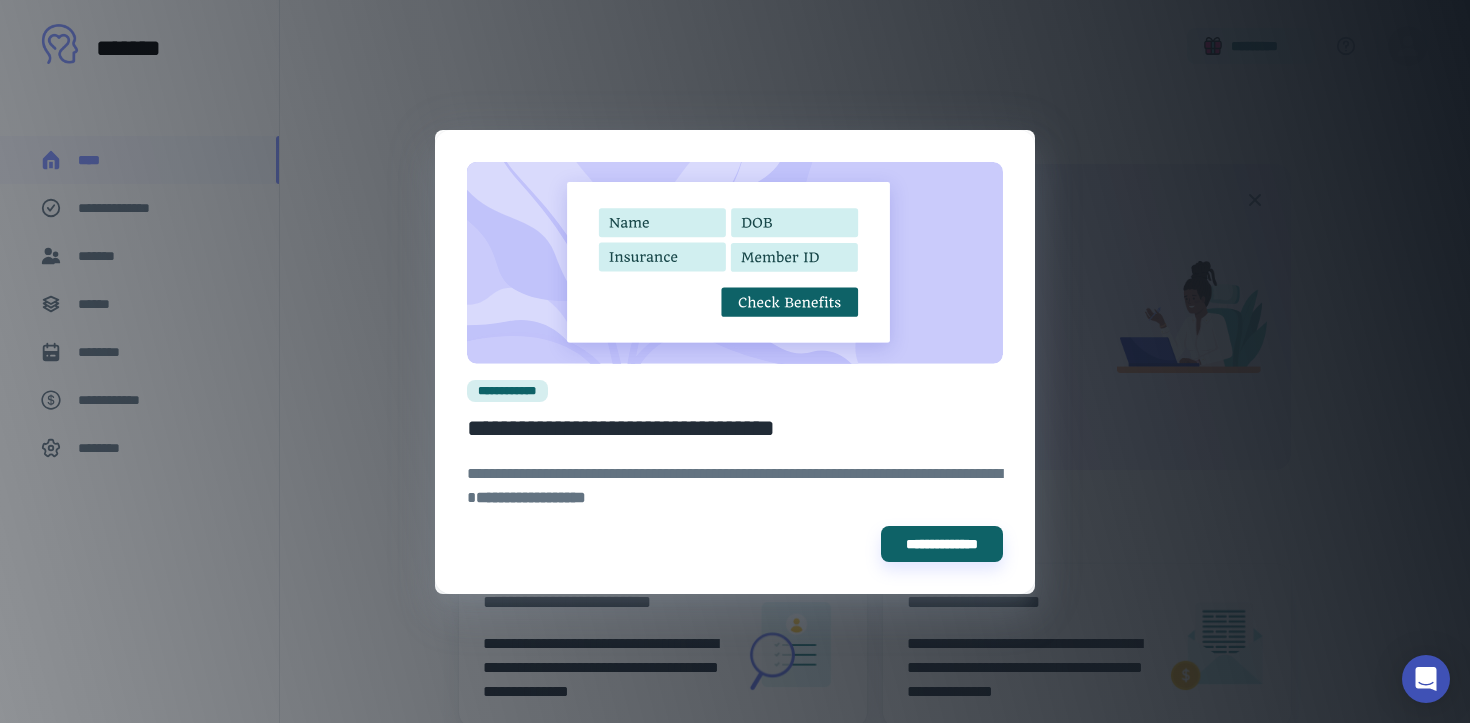click on "**********" at bounding box center [735, 361] 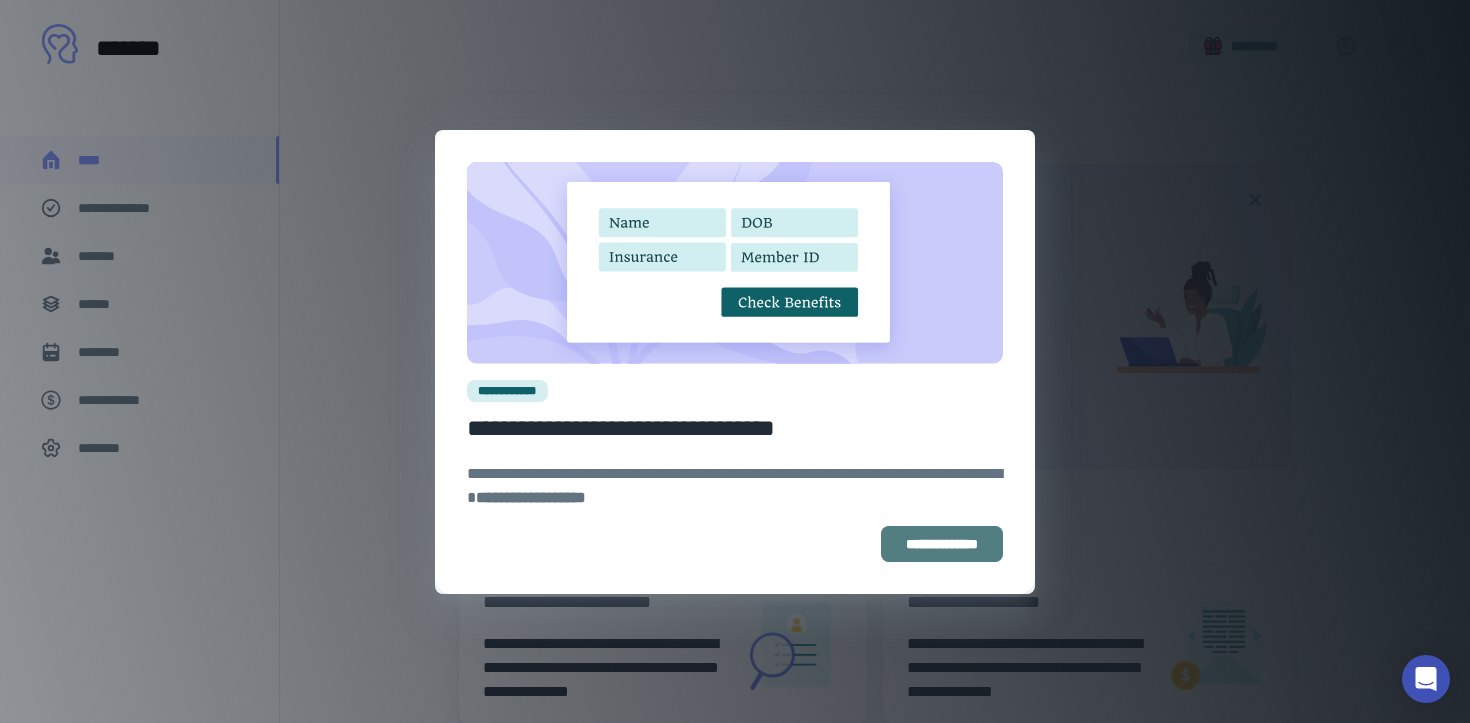 click on "**********" at bounding box center (942, 544) 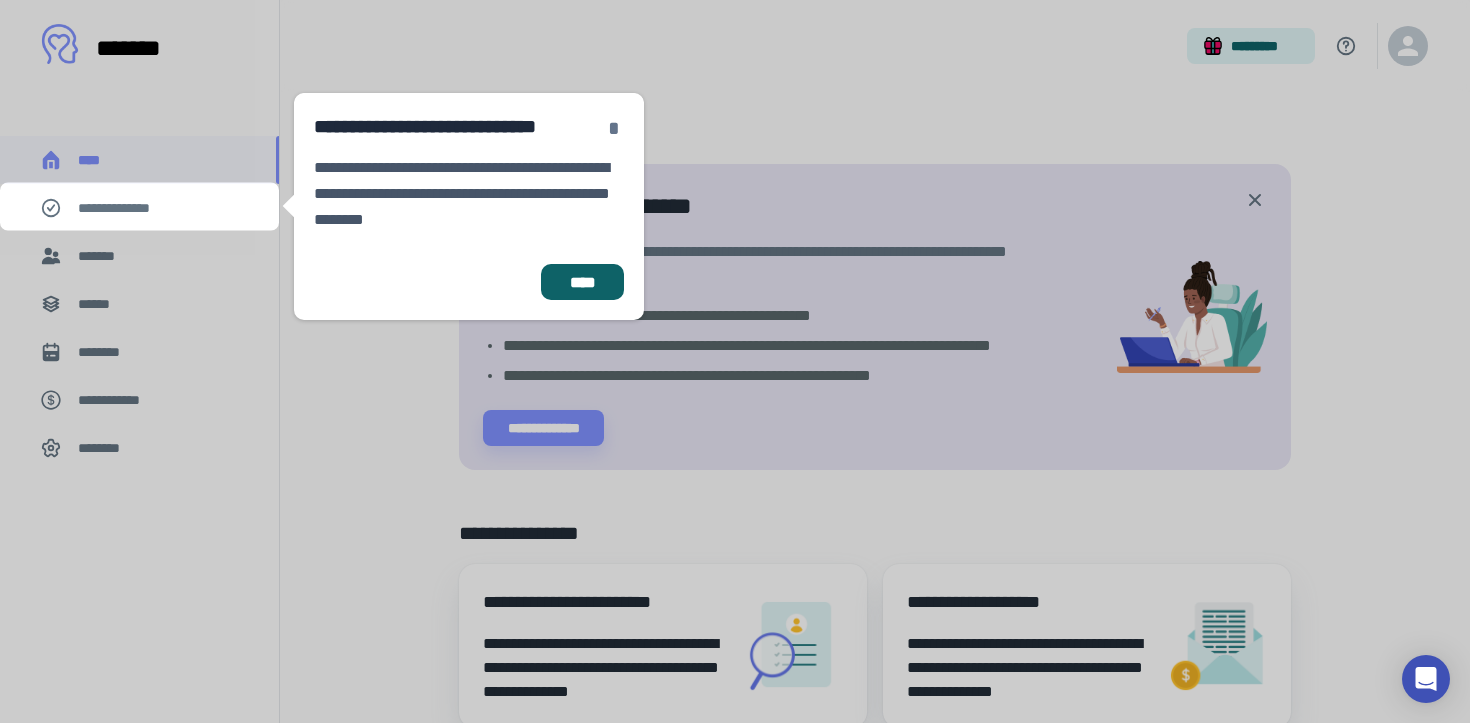click on "*" at bounding box center (614, 128) 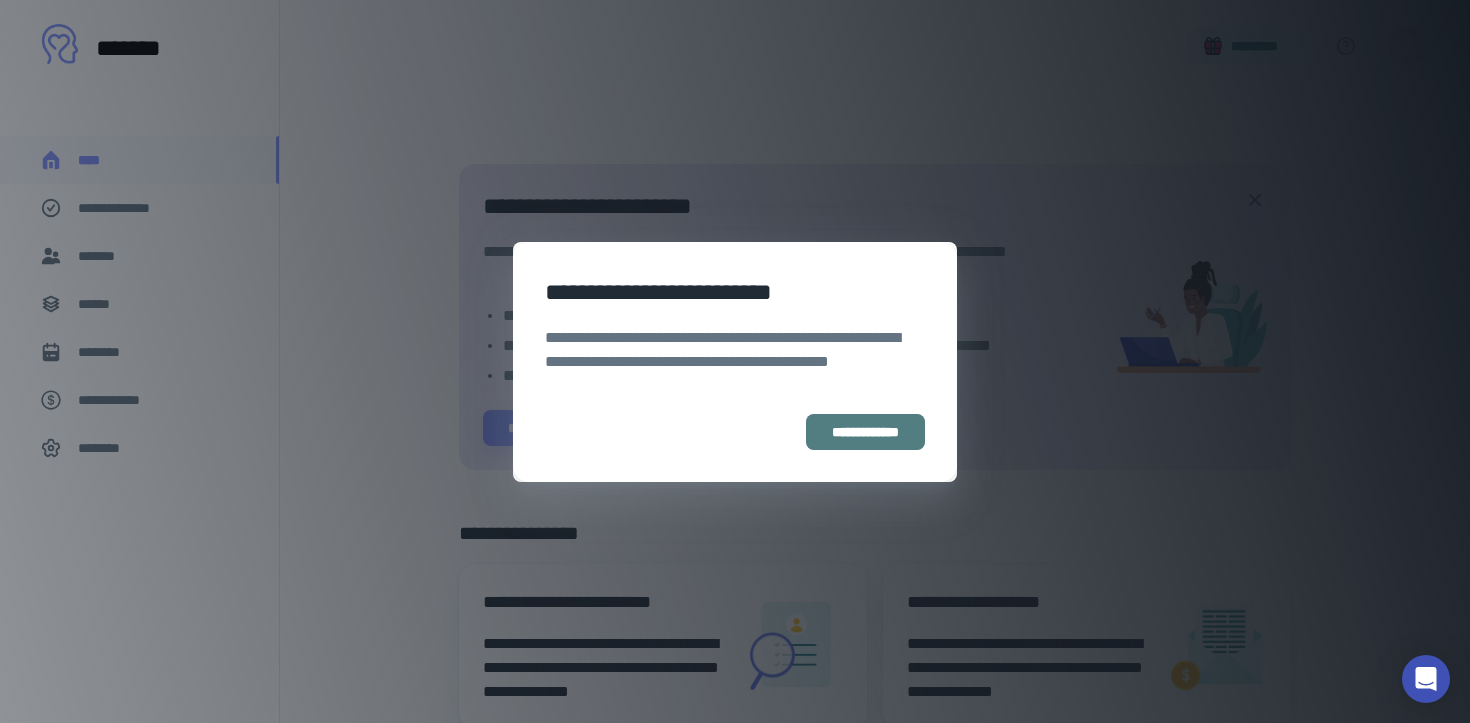 click on "**********" at bounding box center [865, 432] 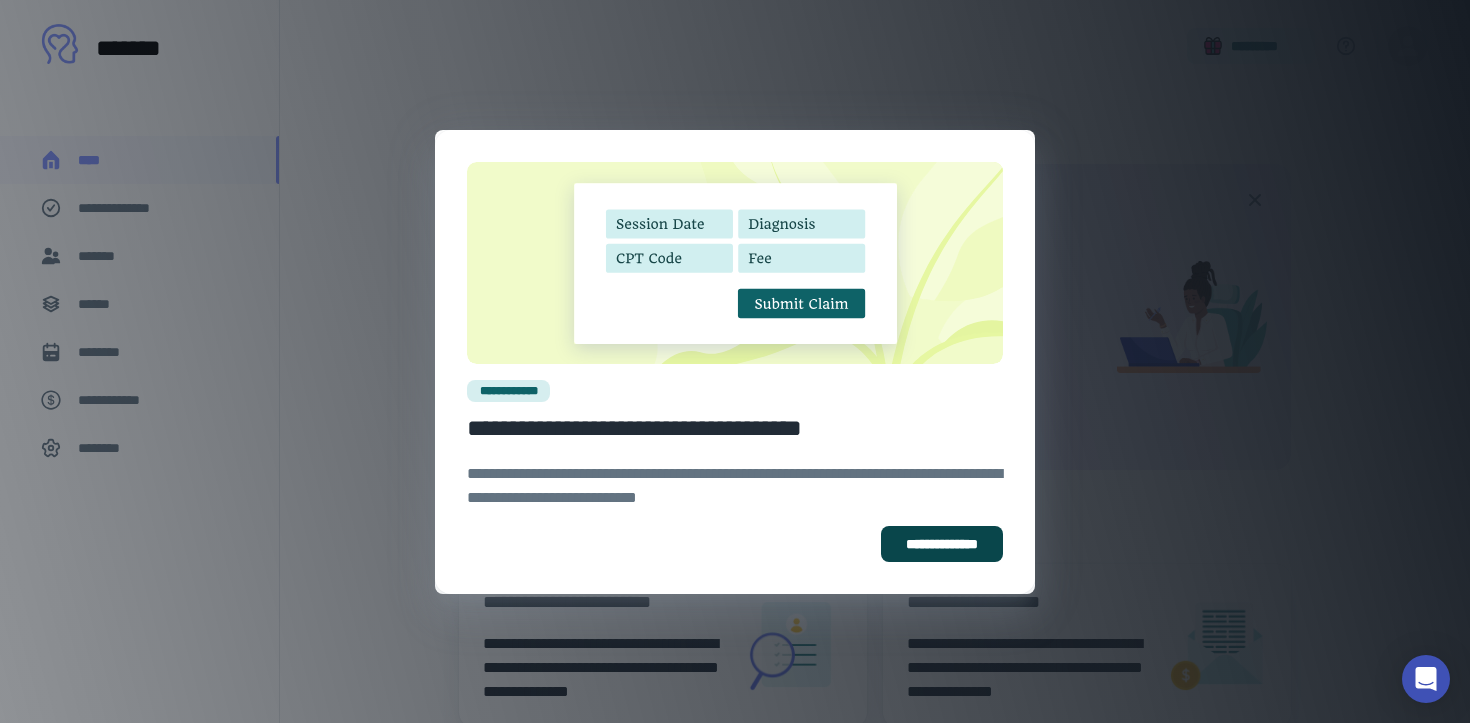 click on "**********" at bounding box center [942, 544] 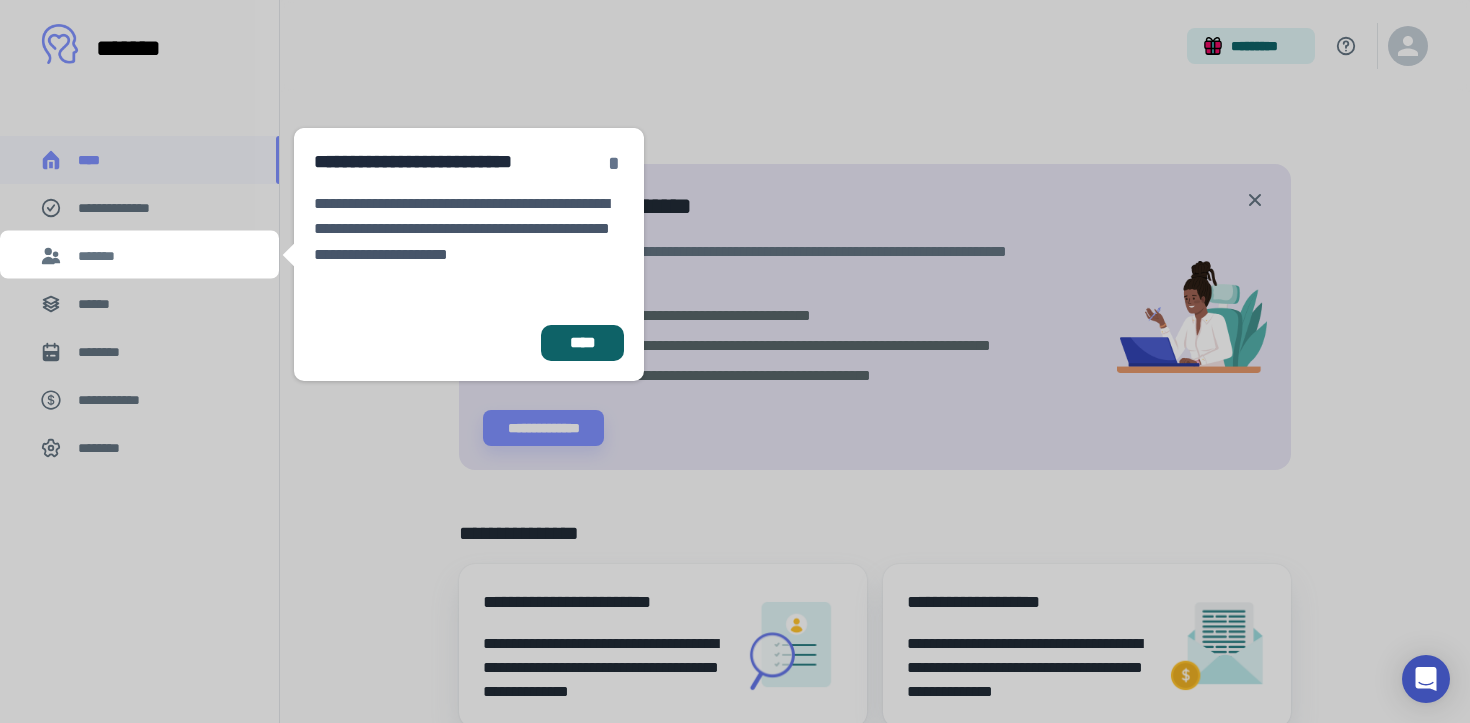 click on "*" at bounding box center (614, 163) 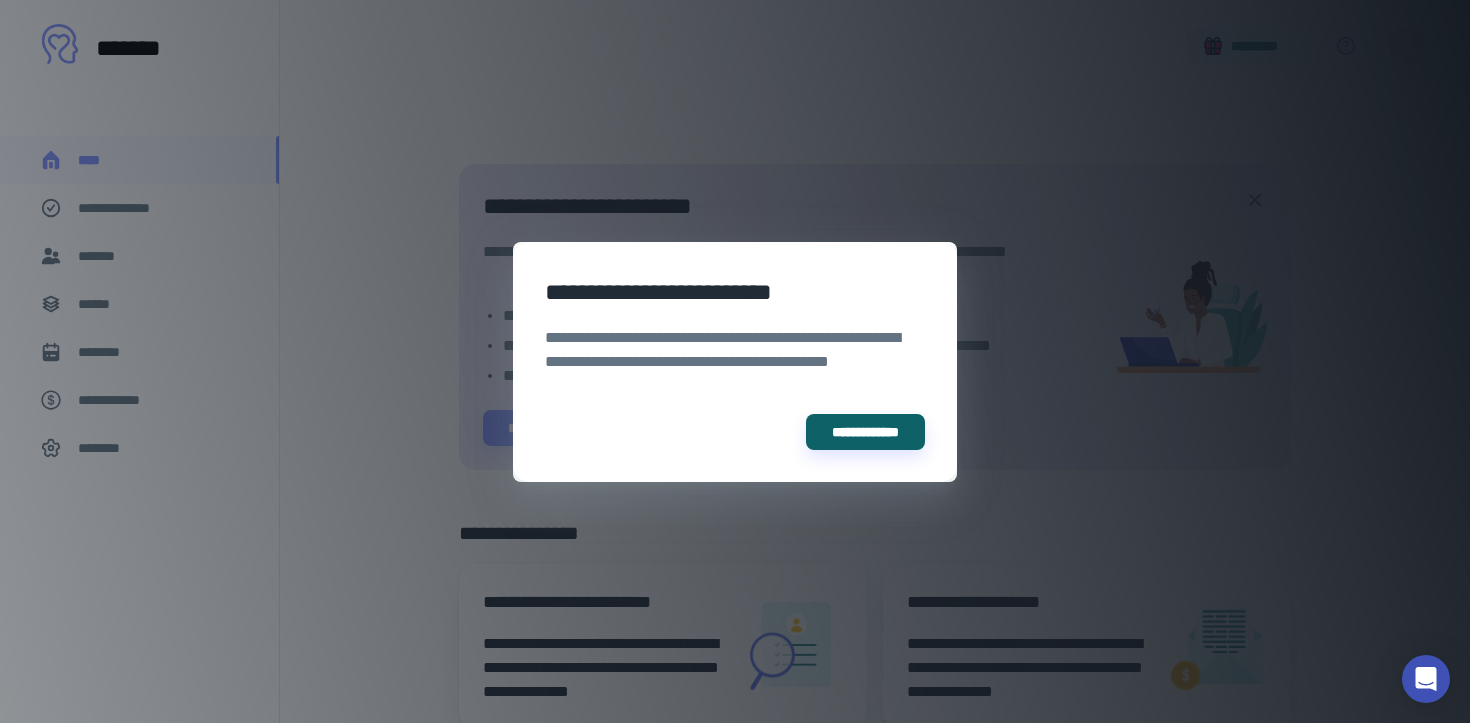 click on "**********" at bounding box center (735, 362) 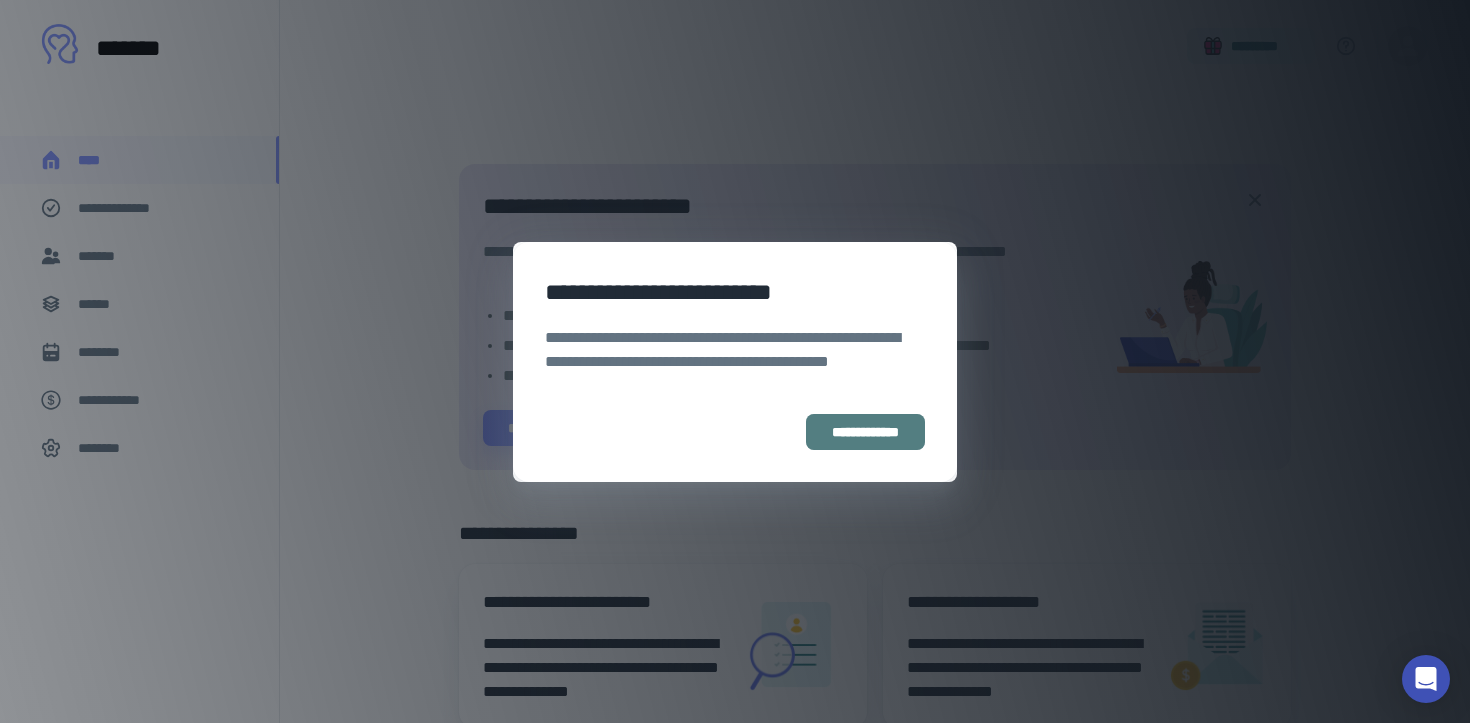 click on "**********" at bounding box center (865, 432) 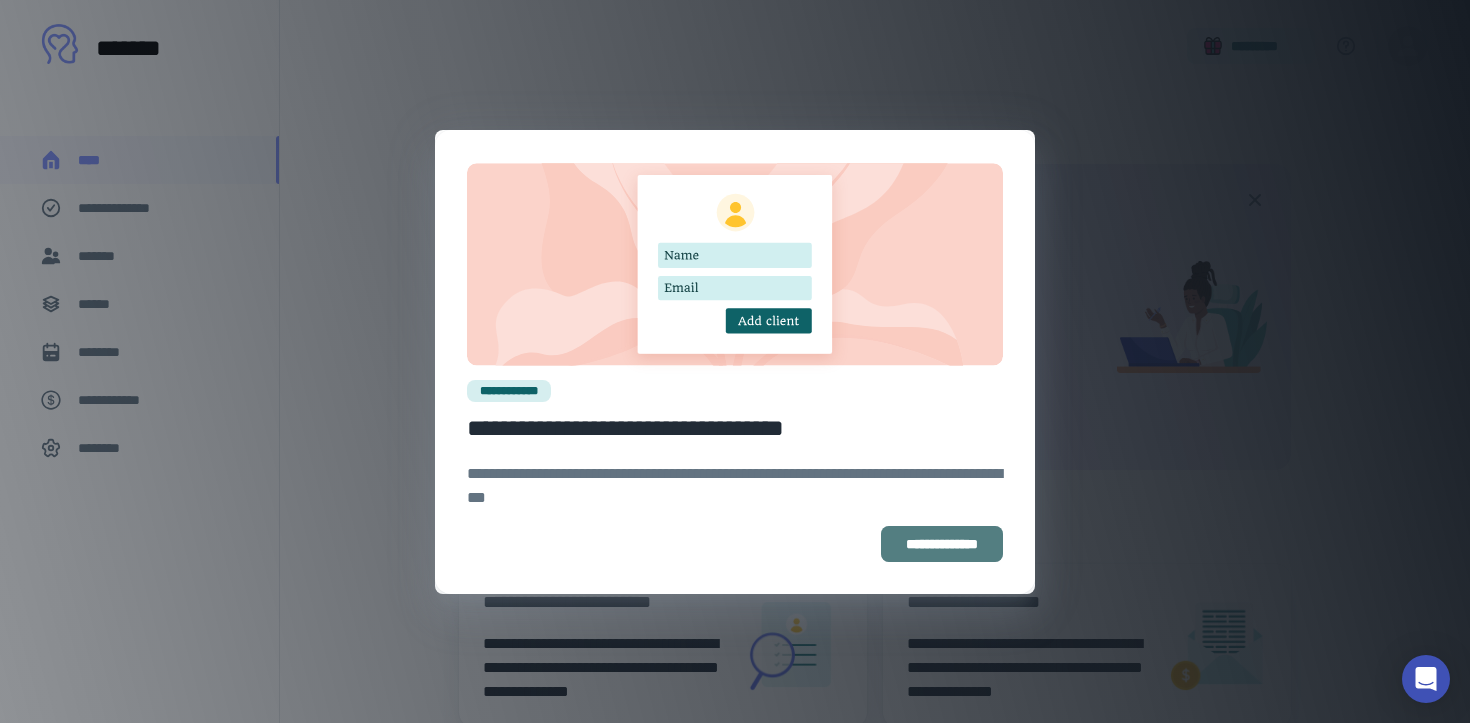 click on "**********" at bounding box center [942, 544] 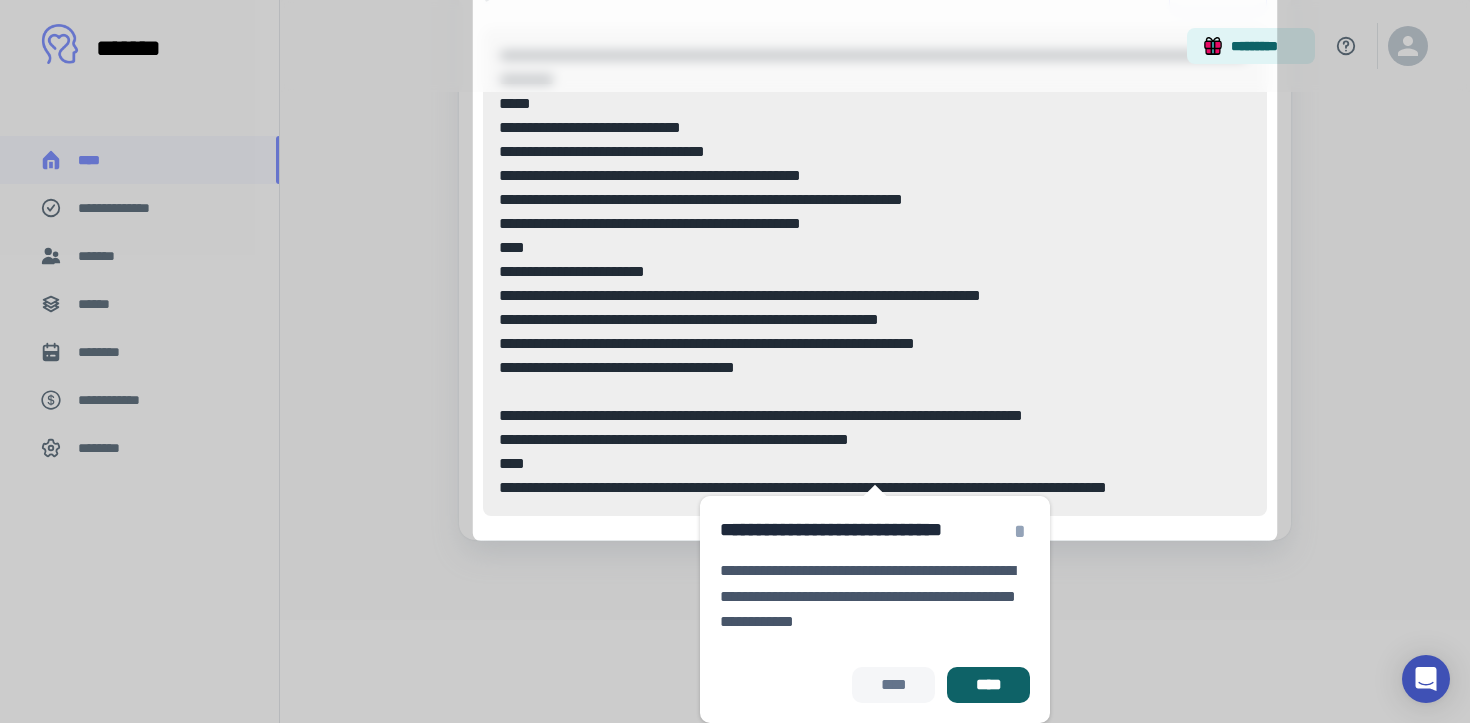 scroll, scrollTop: 1113, scrollLeft: 0, axis: vertical 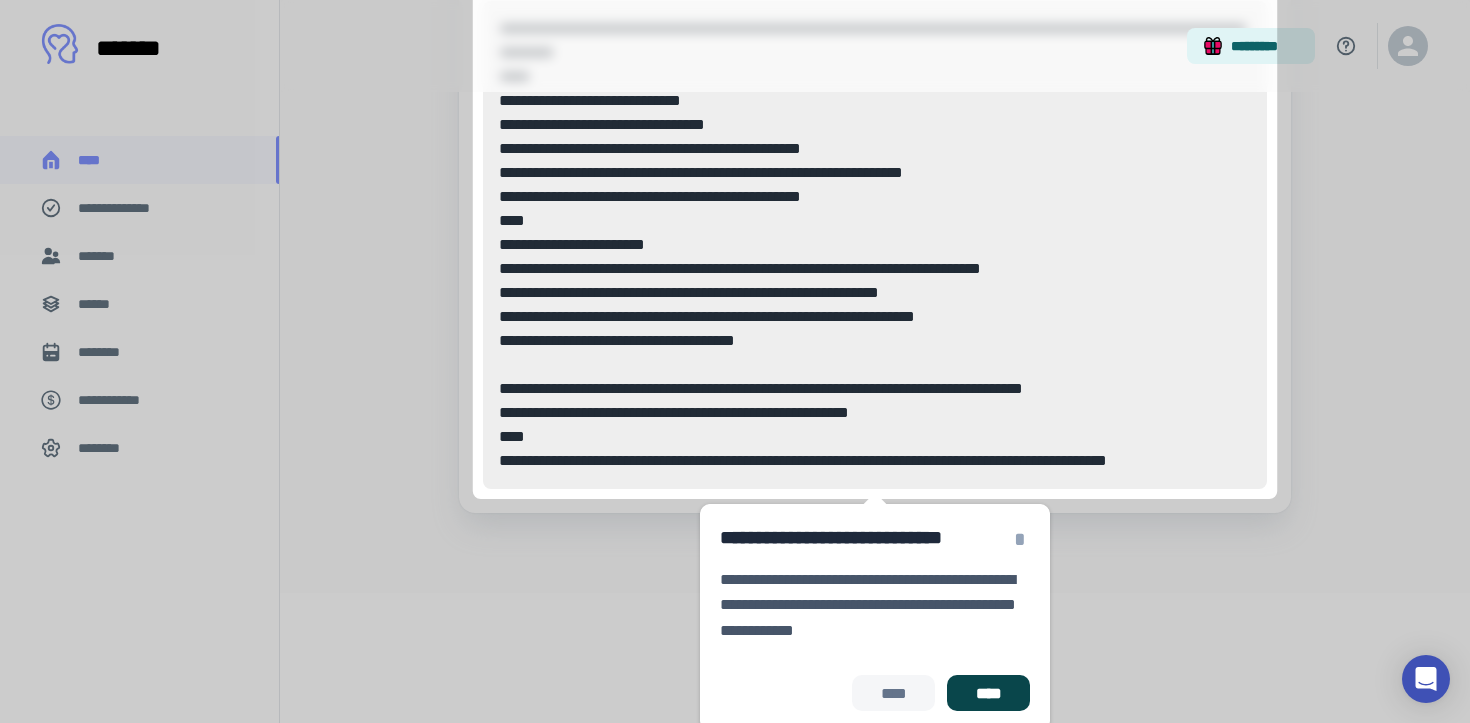 click on "****" at bounding box center [988, 693] 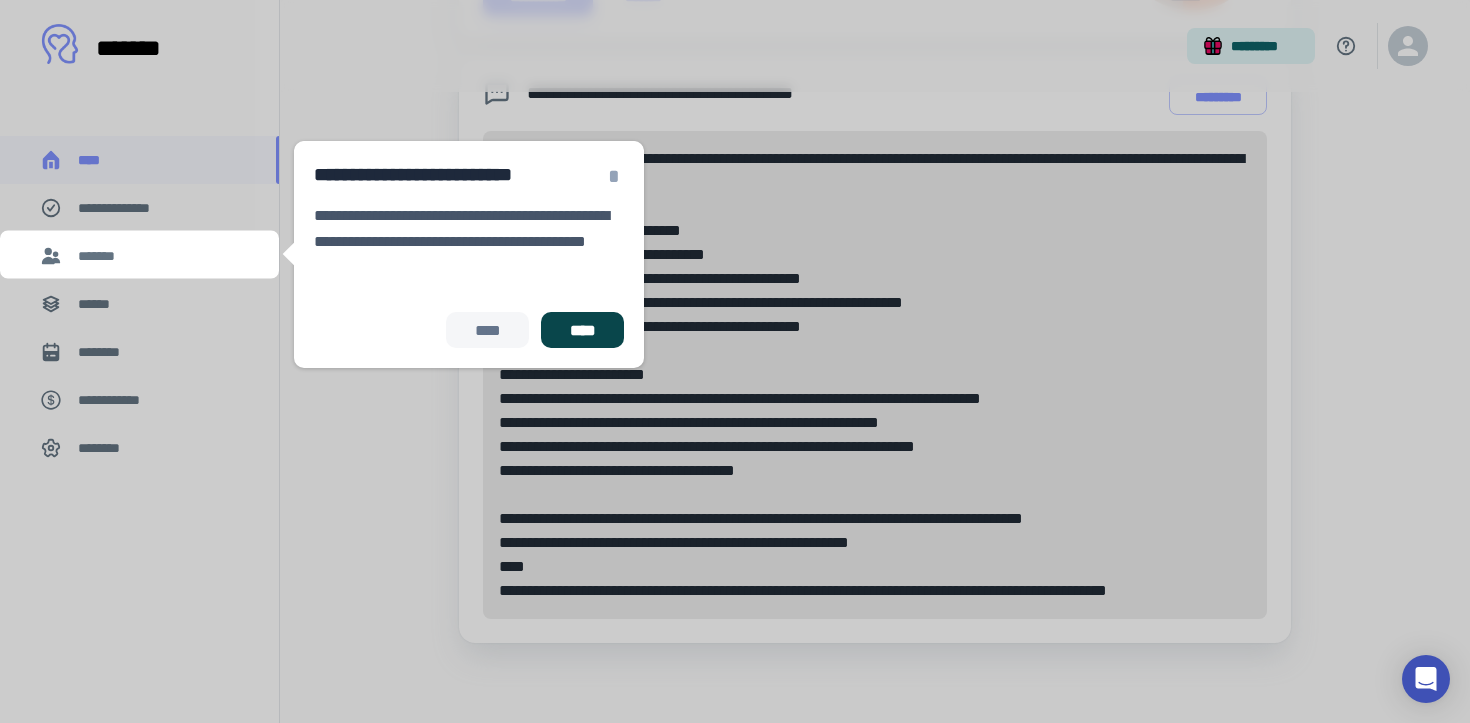 click on "****" at bounding box center [582, 330] 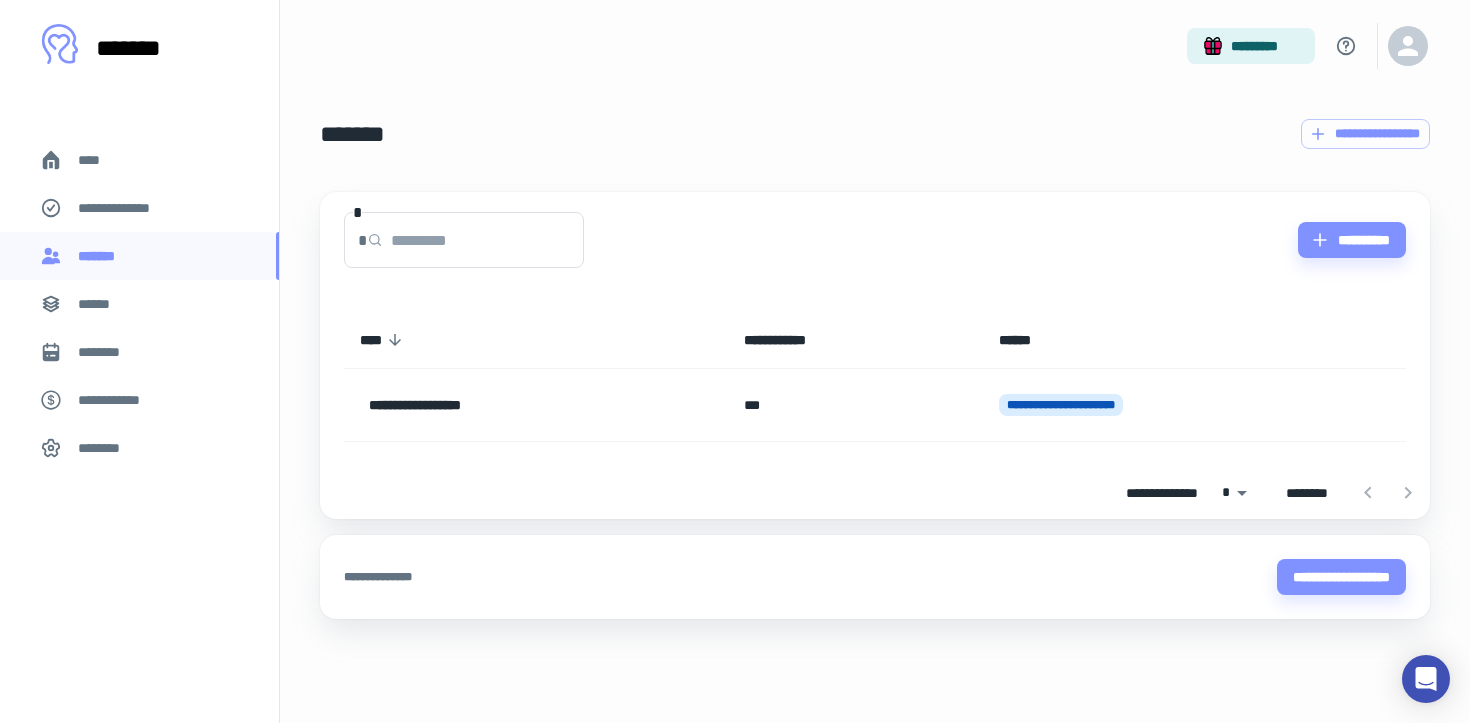 scroll, scrollTop: 0, scrollLeft: 0, axis: both 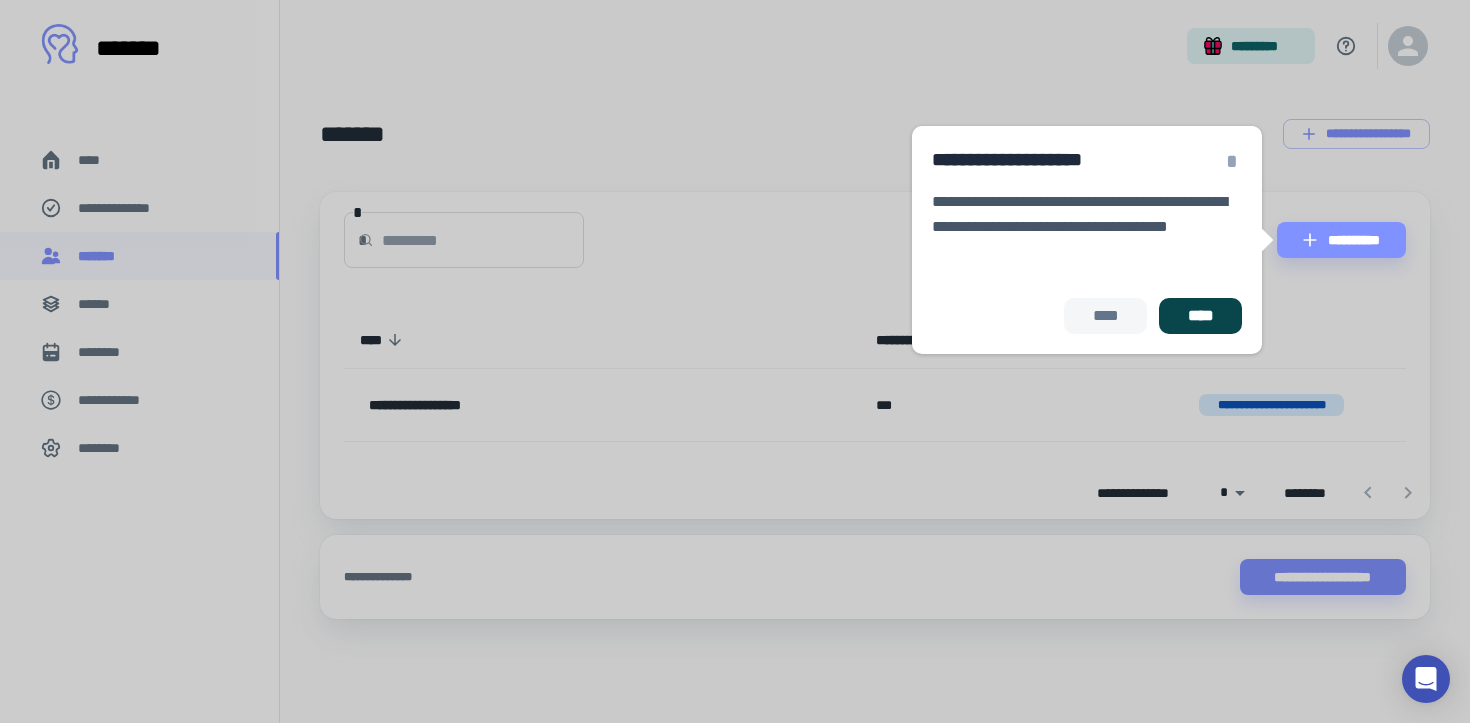 click on "****" at bounding box center [1200, 316] 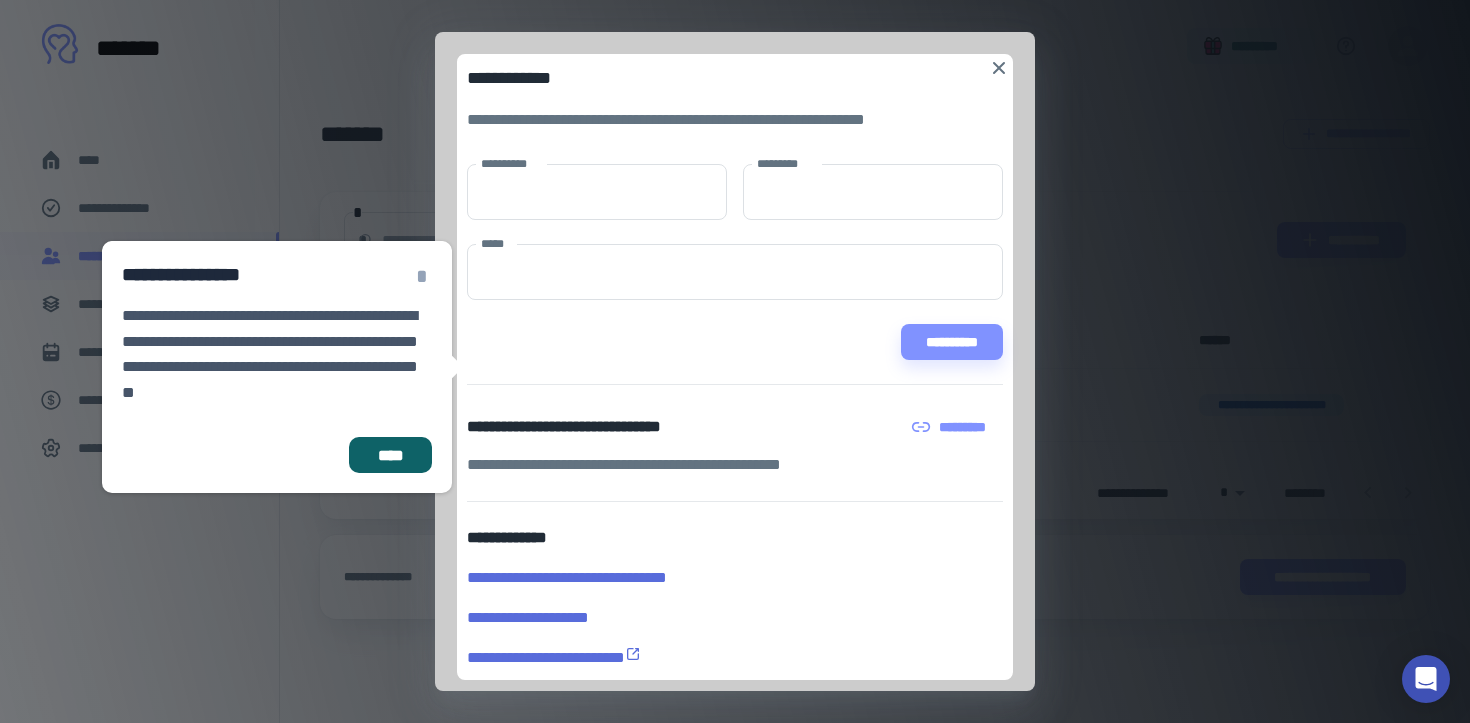 scroll, scrollTop: 5, scrollLeft: 0, axis: vertical 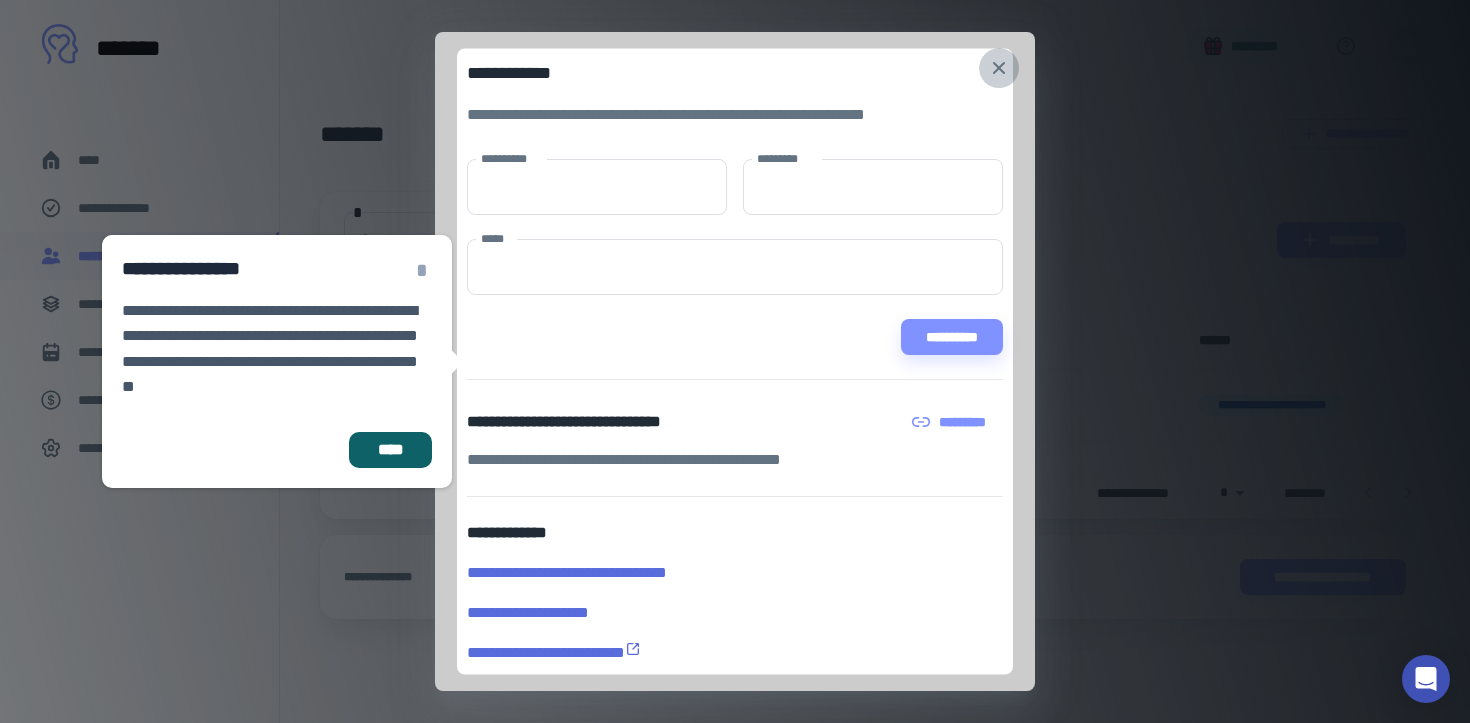 click 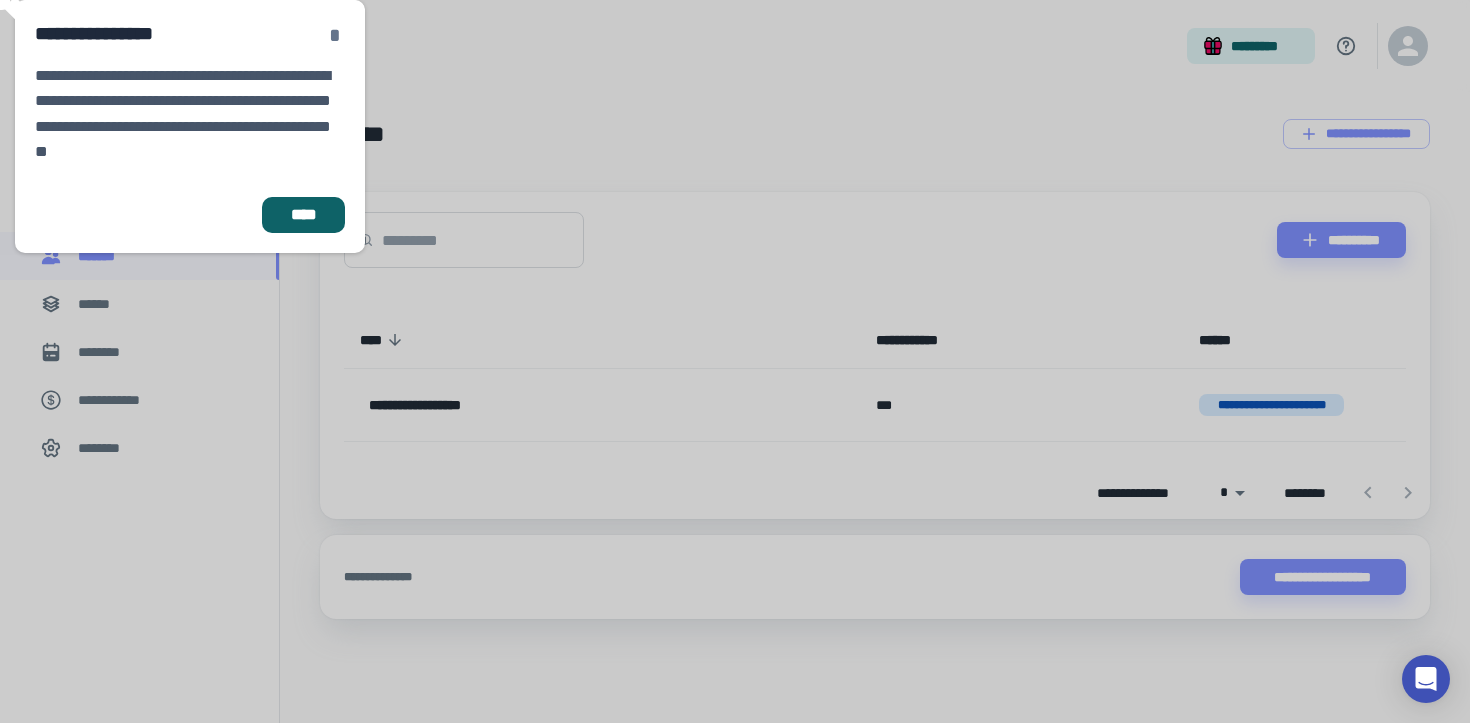 click on "*" at bounding box center (335, 35) 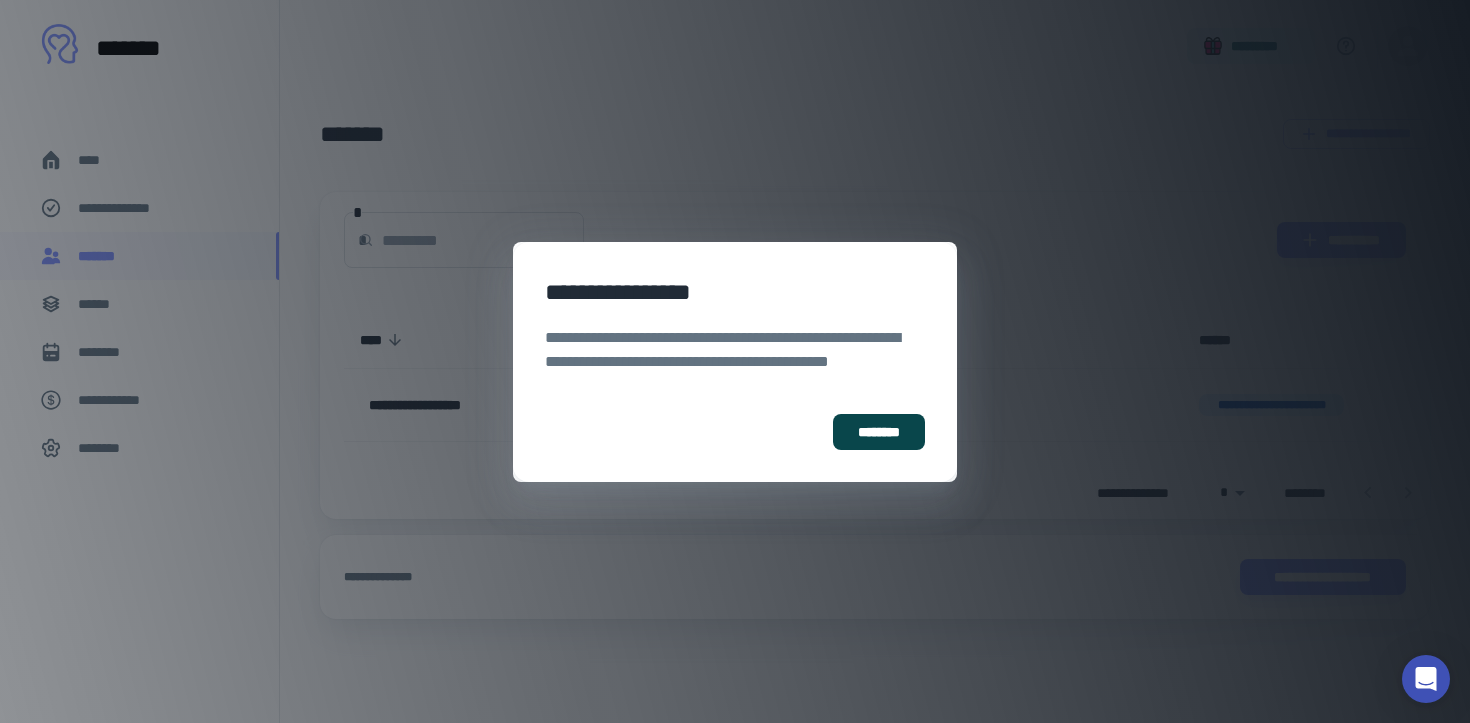 click on "********" at bounding box center [879, 432] 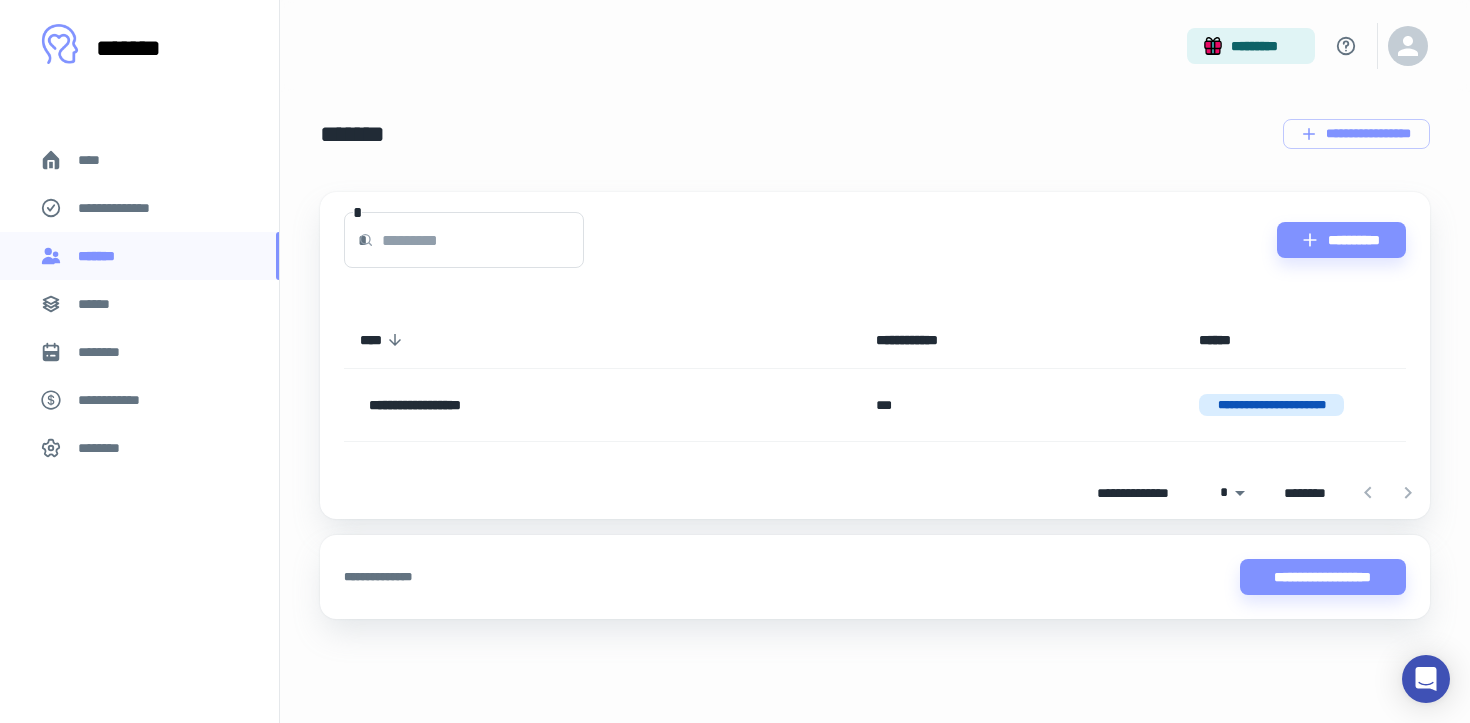 click on "**********" at bounding box center [139, 208] 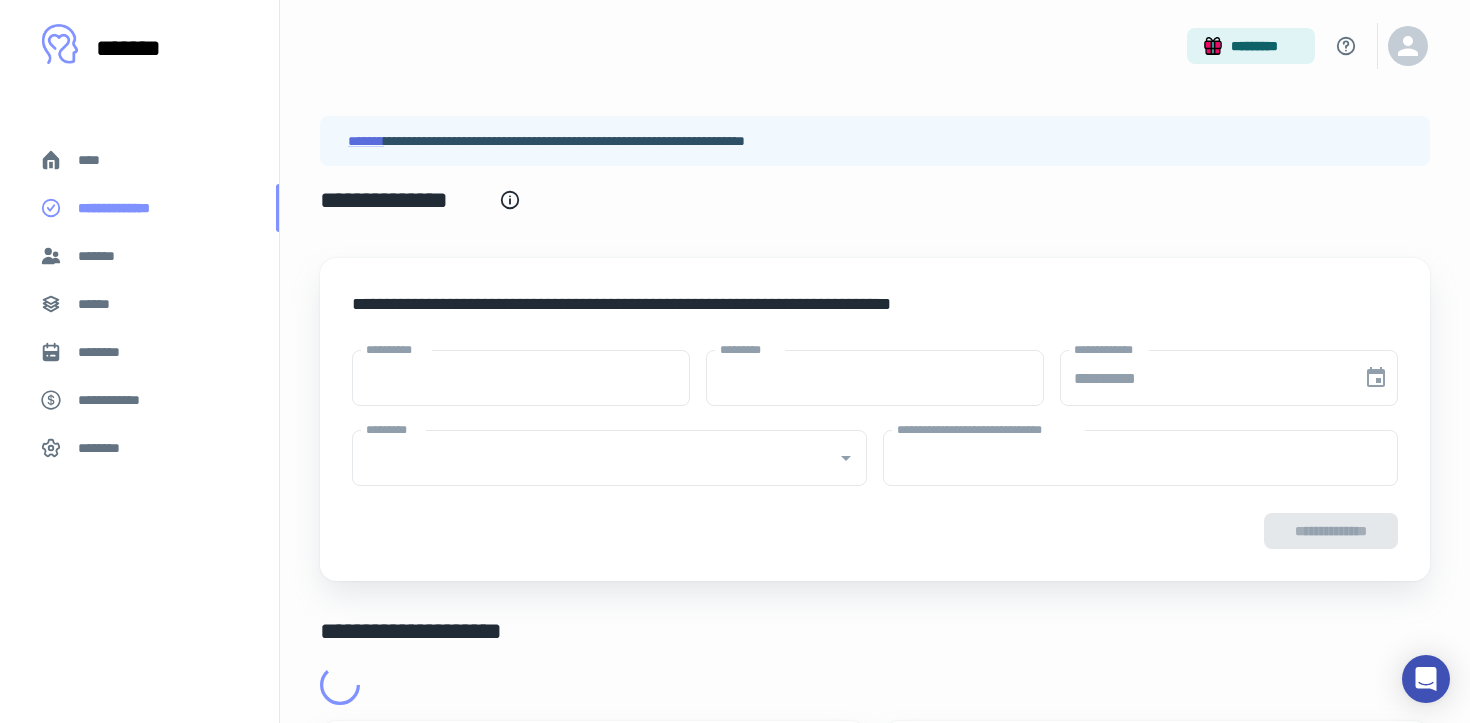 type on "****" 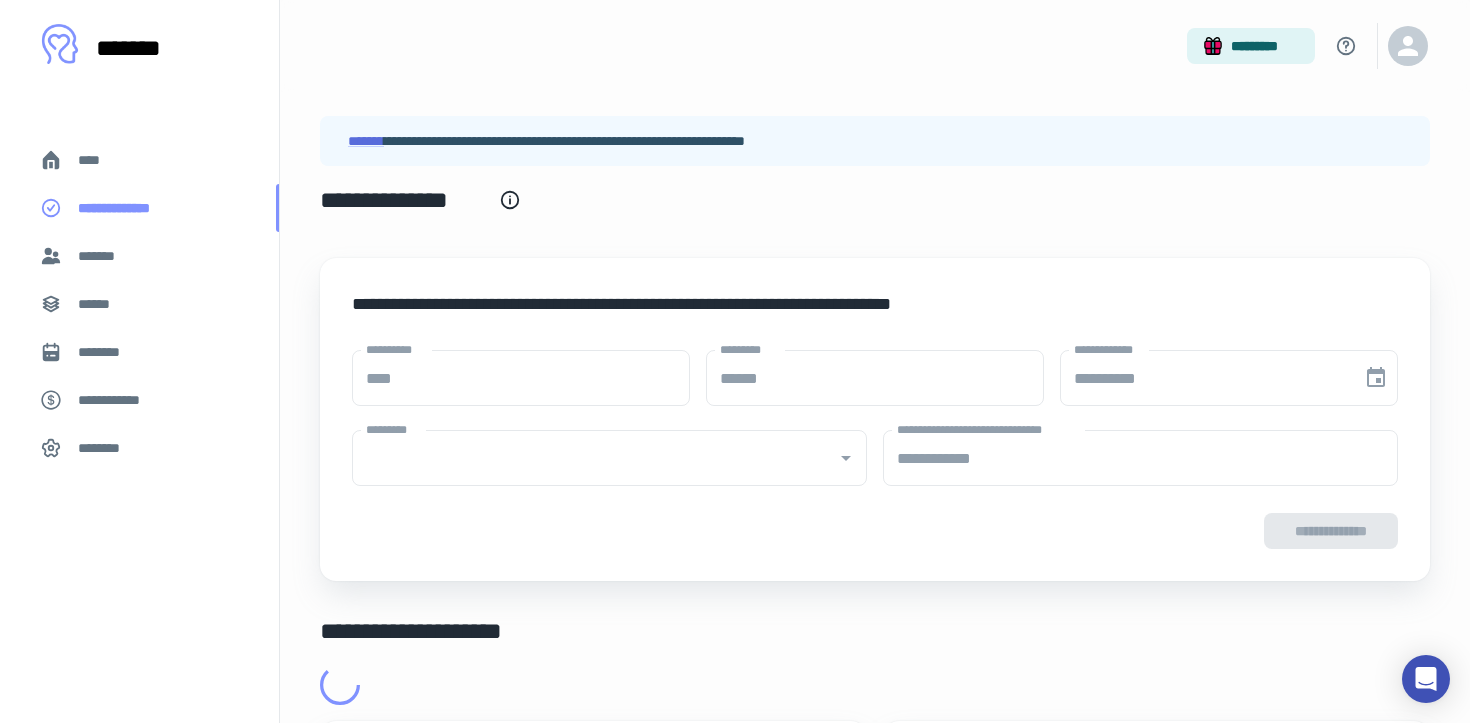 type on "**********" 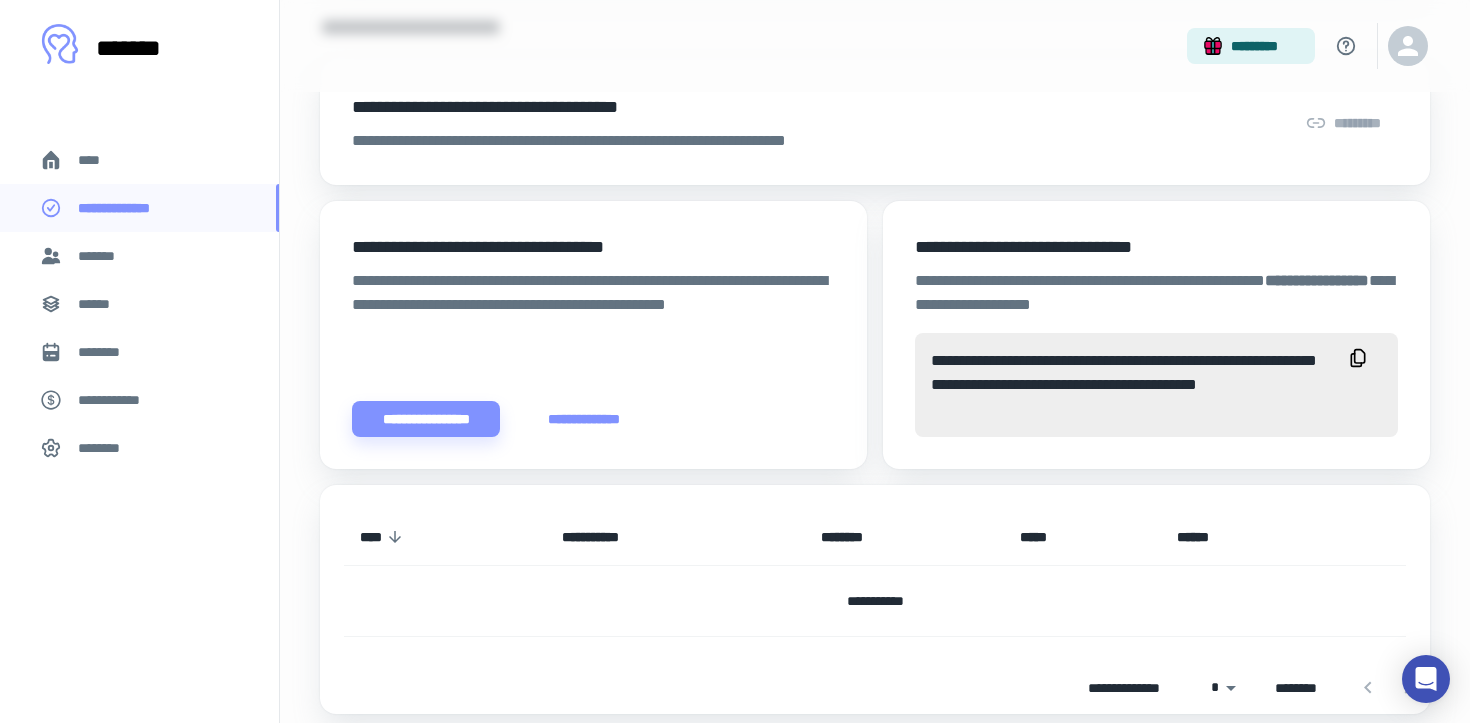 scroll, scrollTop: 611, scrollLeft: 0, axis: vertical 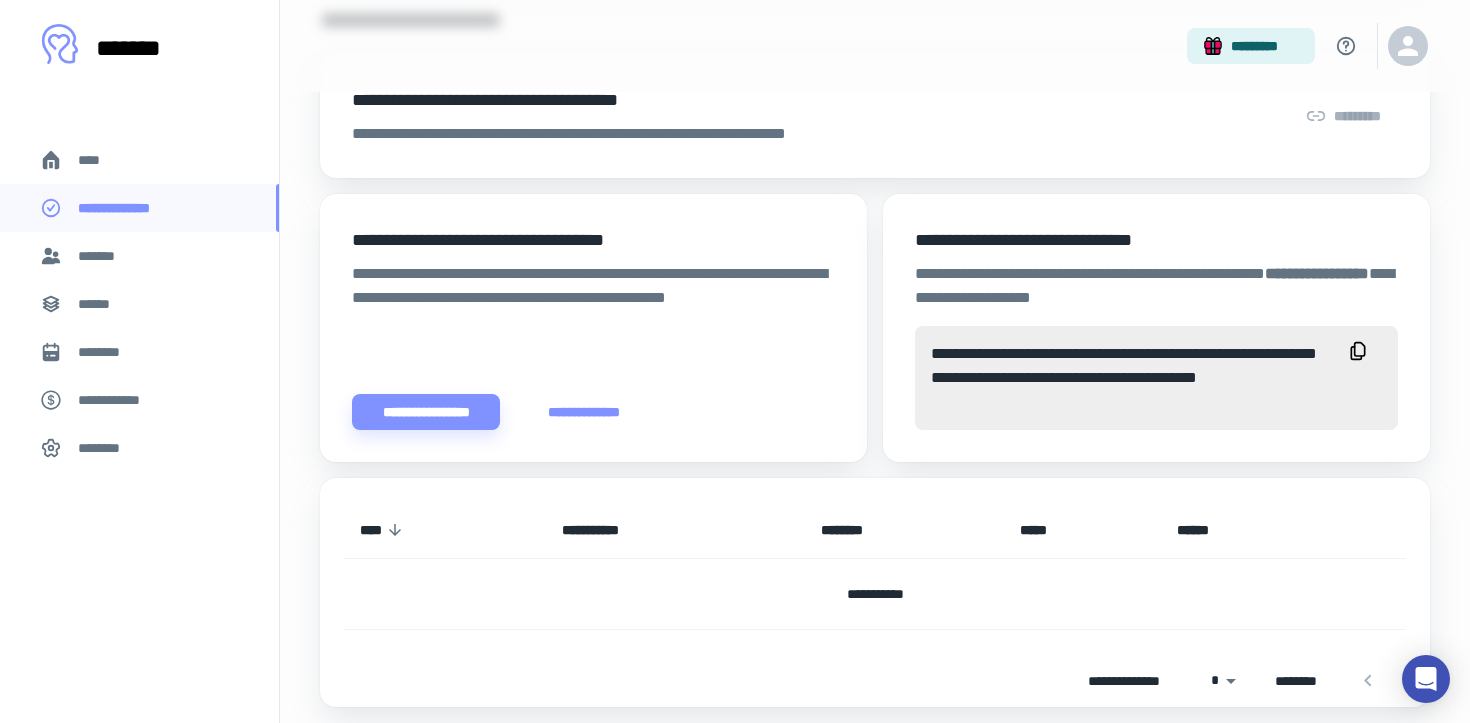 click on "****" at bounding box center [97, 160] 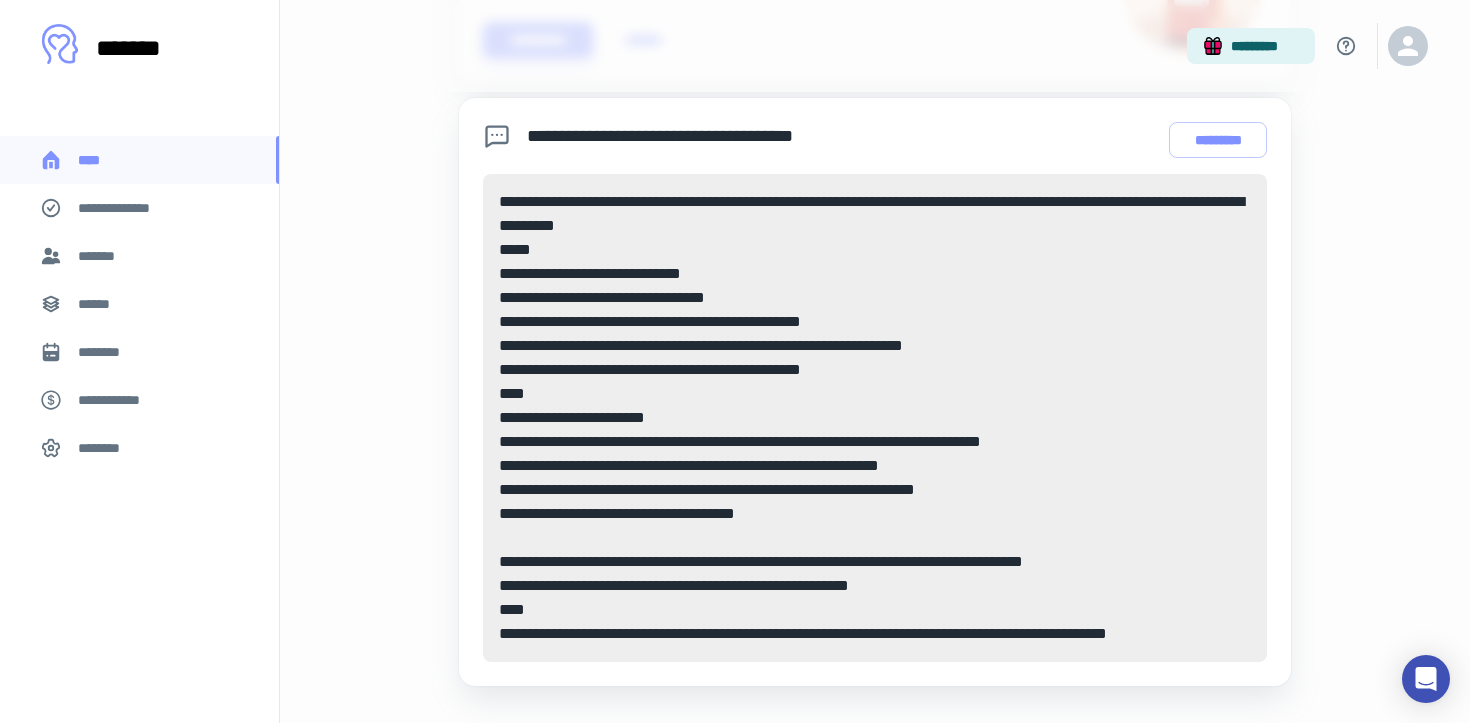 scroll, scrollTop: 941, scrollLeft: 0, axis: vertical 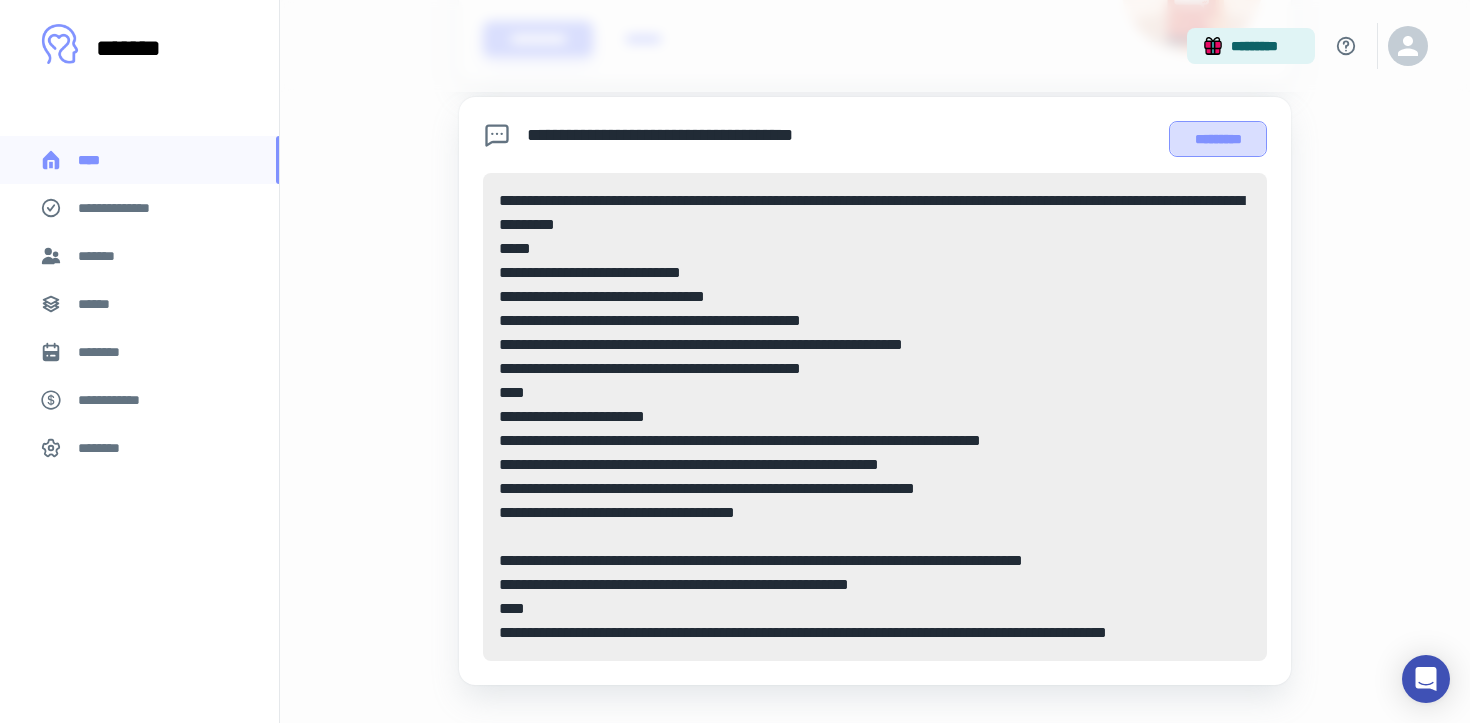 click on "*********" at bounding box center (1218, 139) 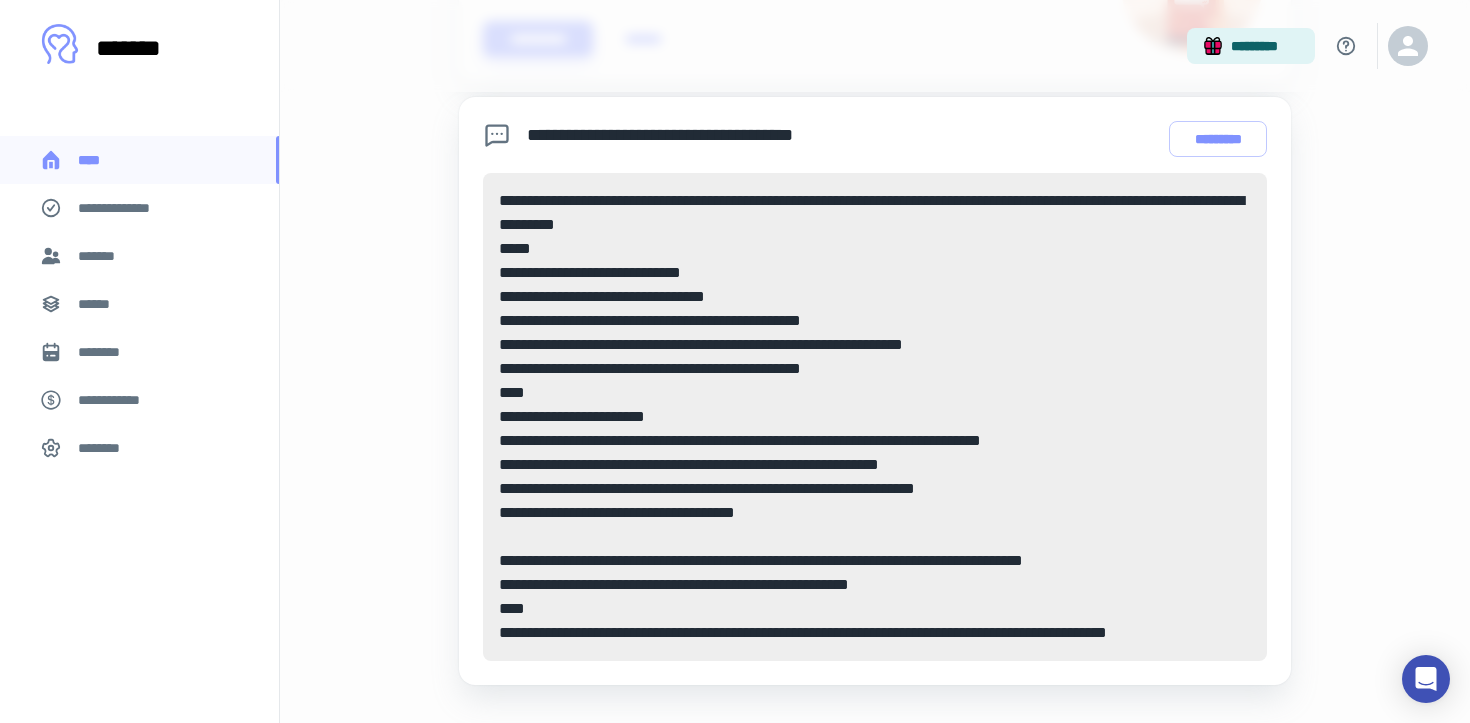 scroll, scrollTop: 983, scrollLeft: 0, axis: vertical 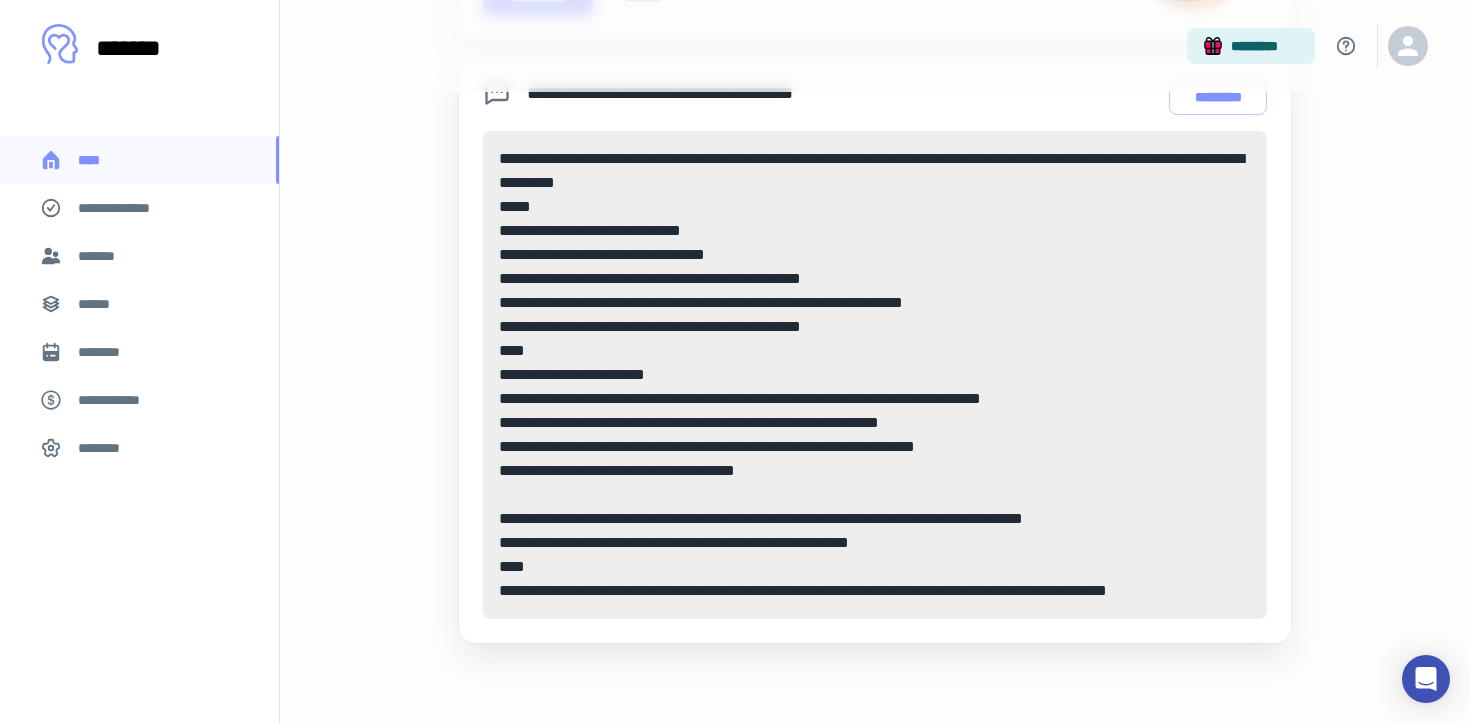 click on "**********" at bounding box center (875, -112) 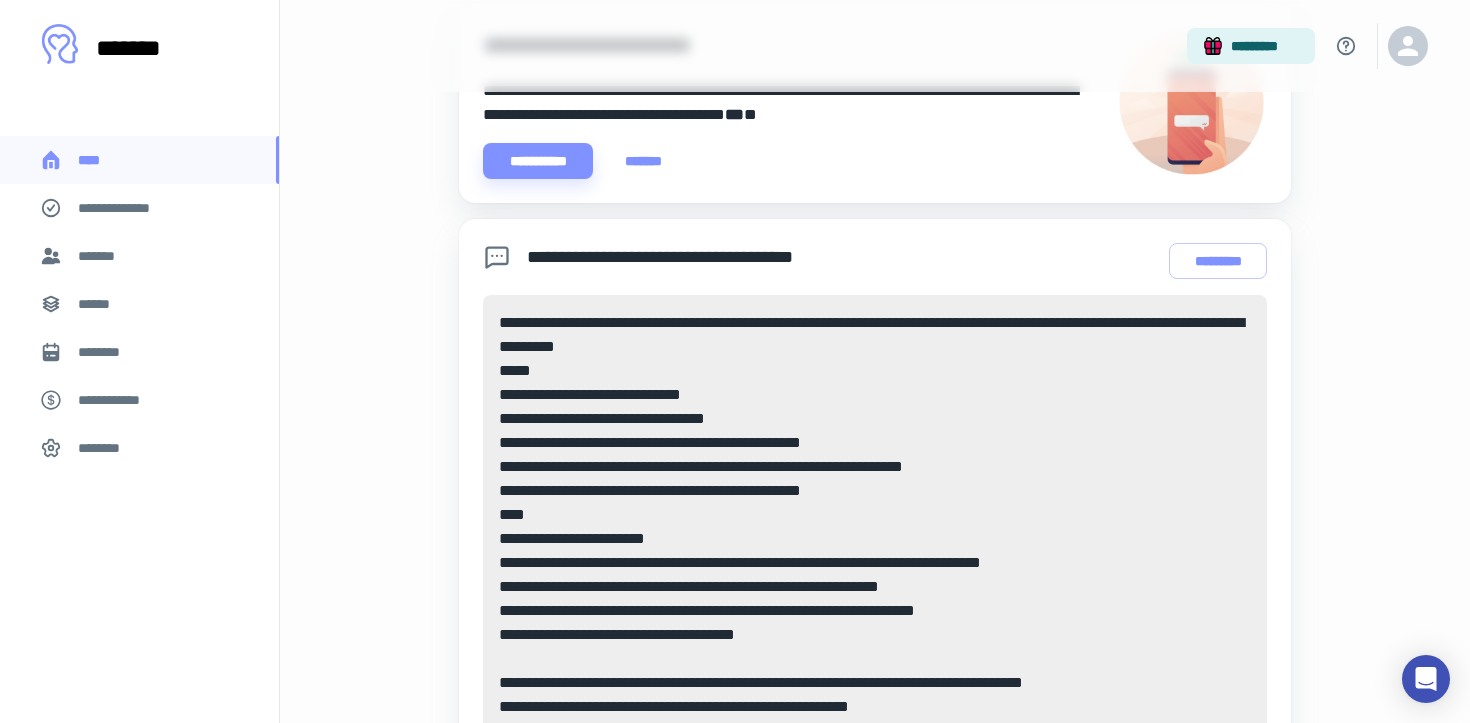 scroll, scrollTop: 213, scrollLeft: 0, axis: vertical 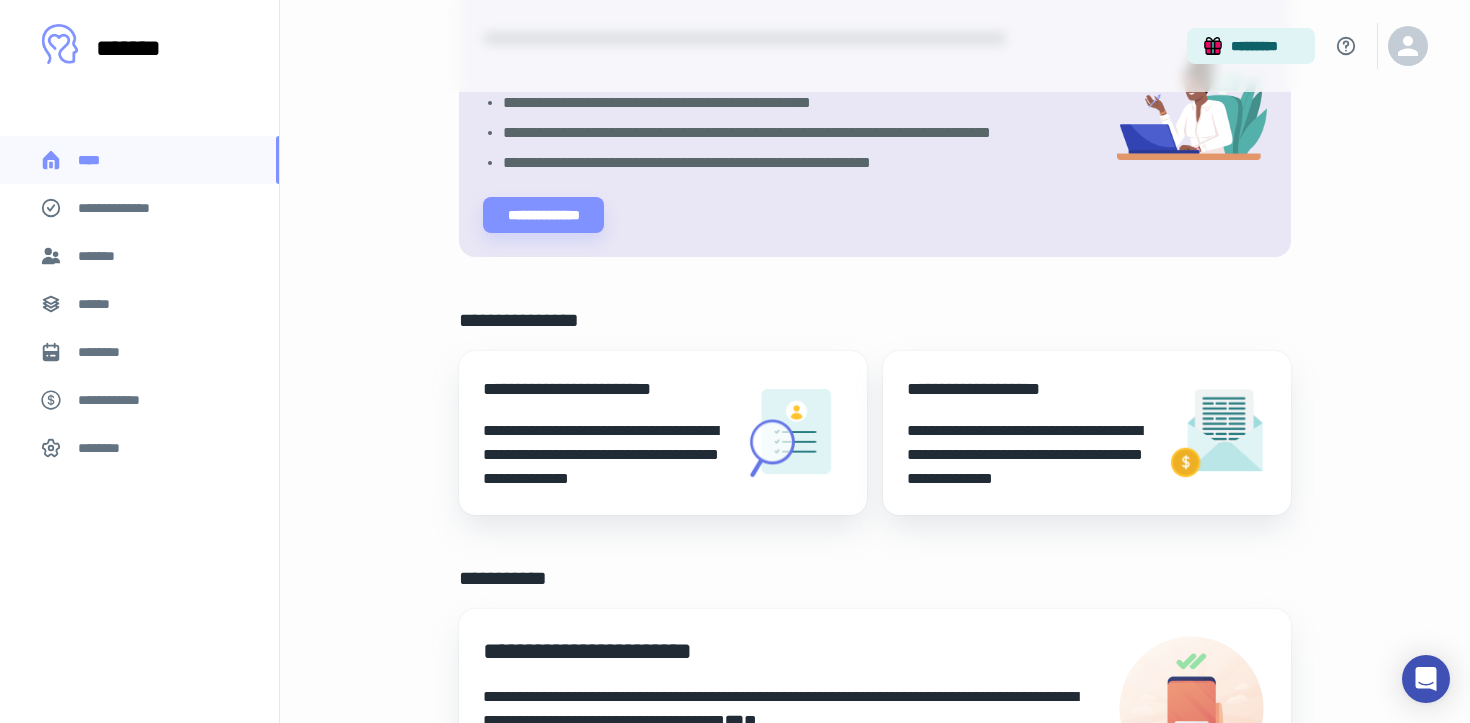 click on "**********" at bounding box center (875, 658) 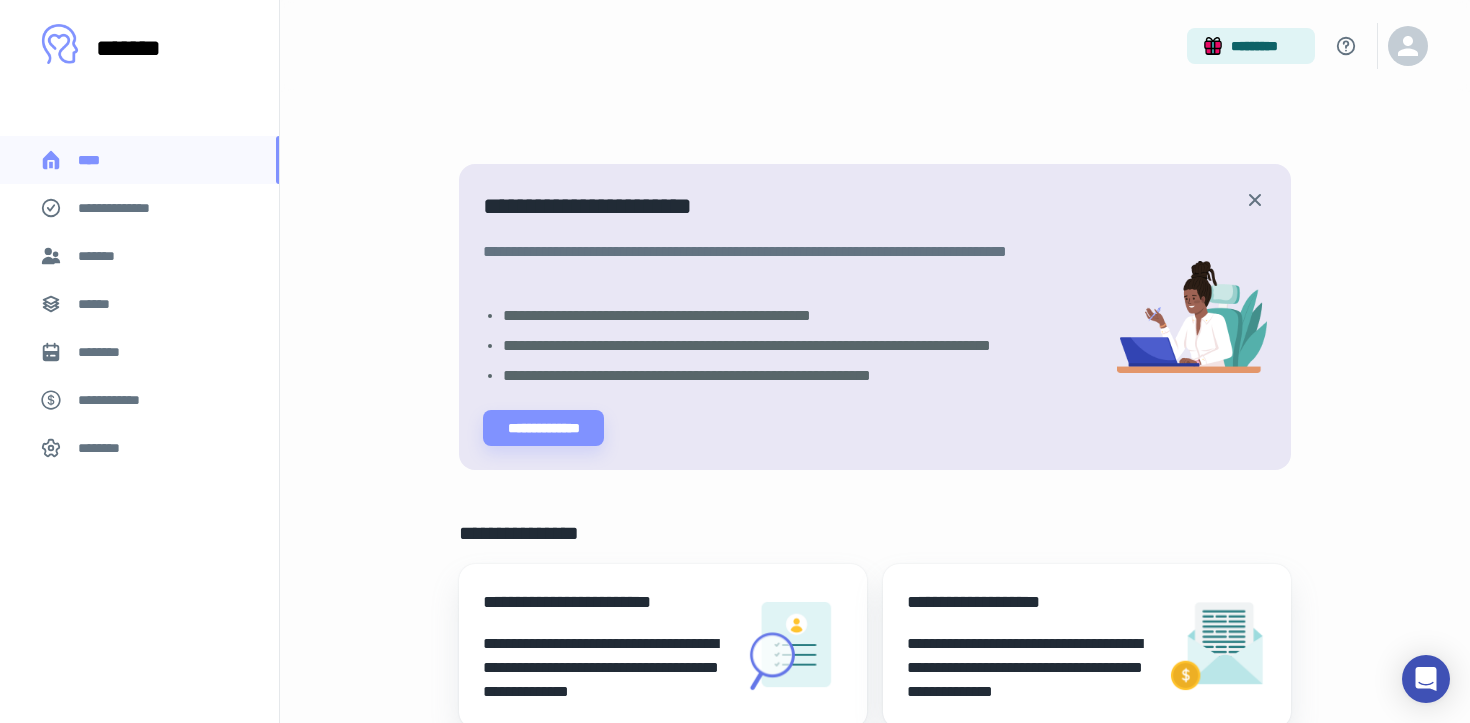 scroll, scrollTop: 0, scrollLeft: 0, axis: both 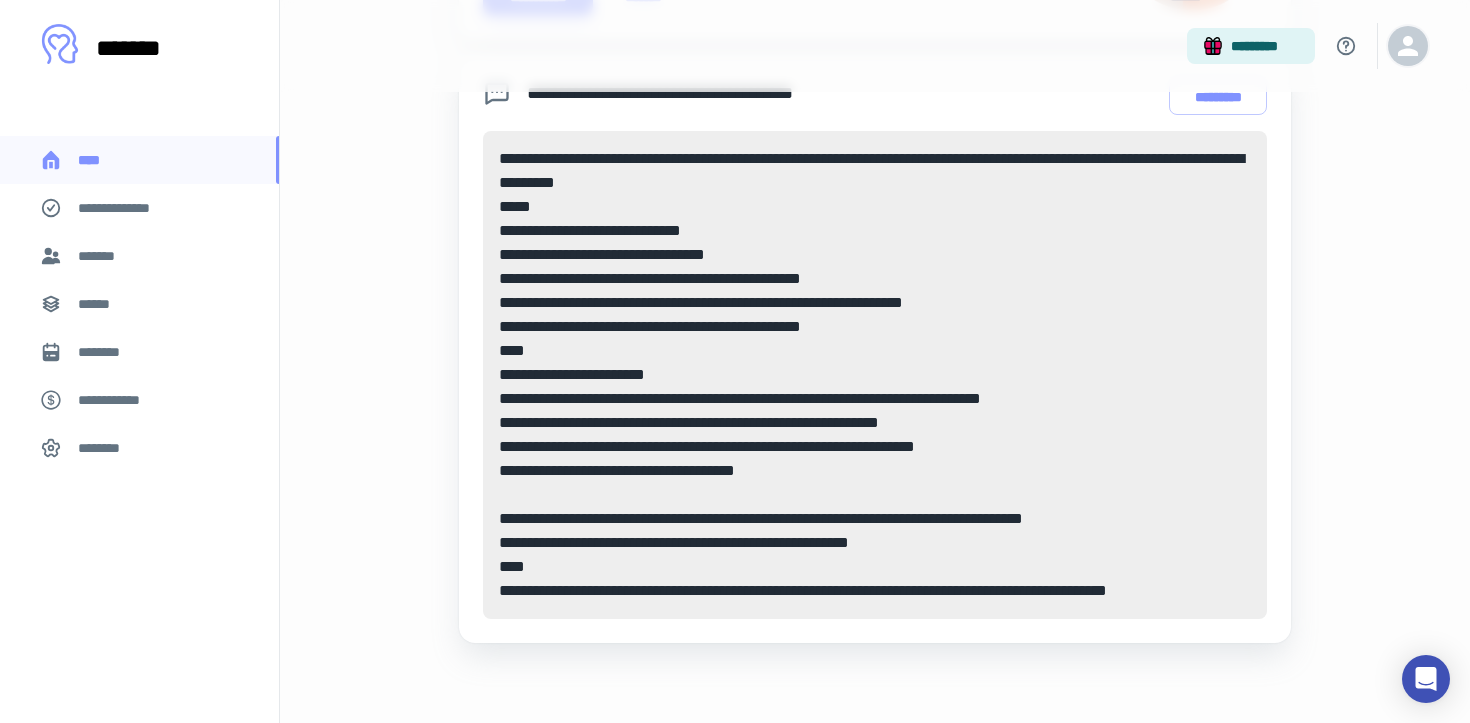 click 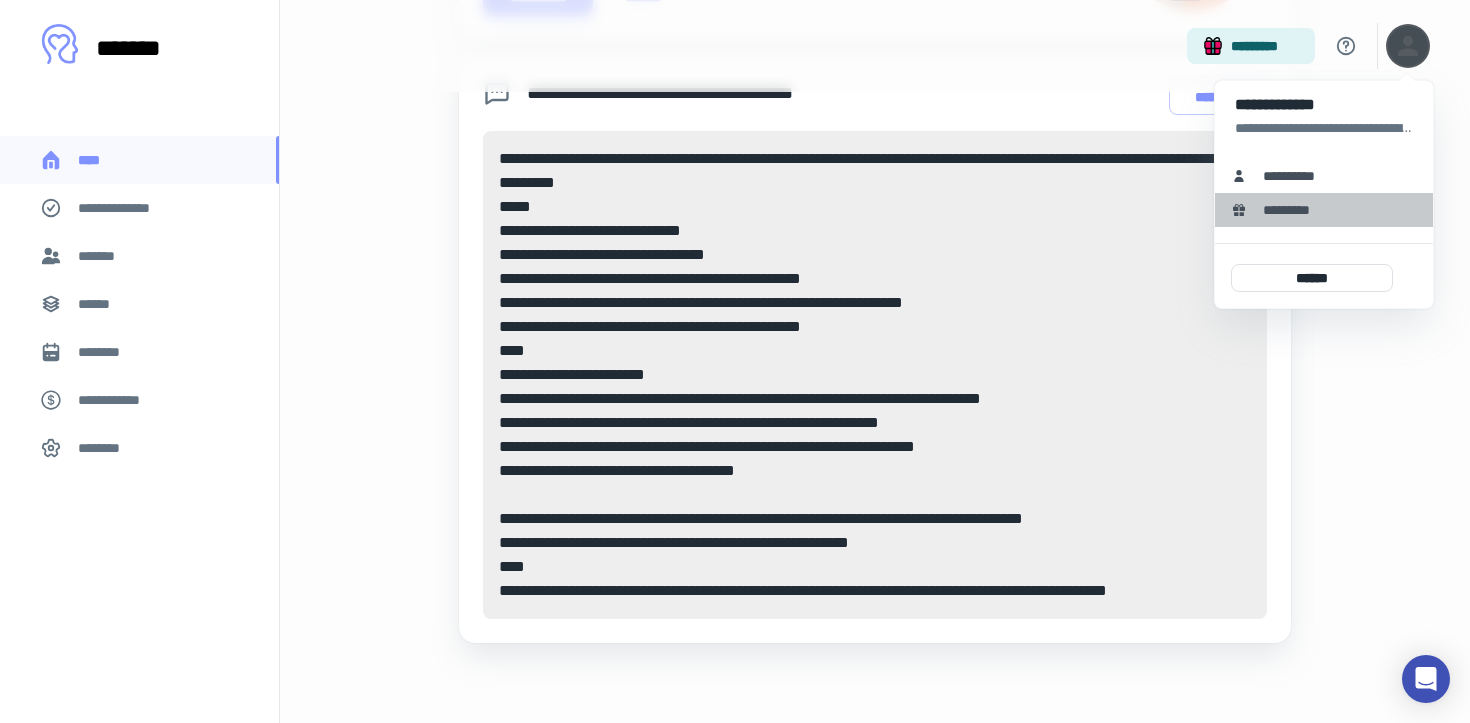 click on "*********" at bounding box center [1293, 210] 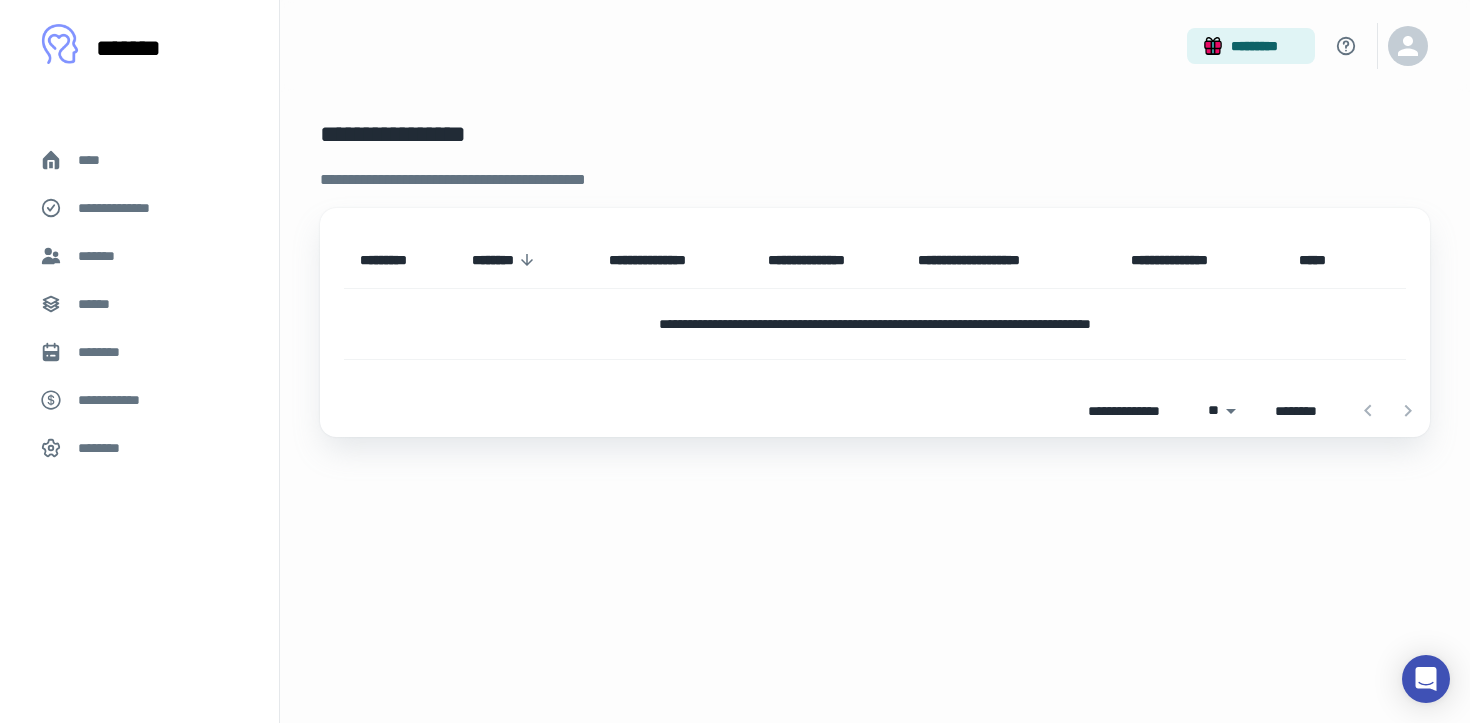 click on "*******" at bounding box center (100, 256) 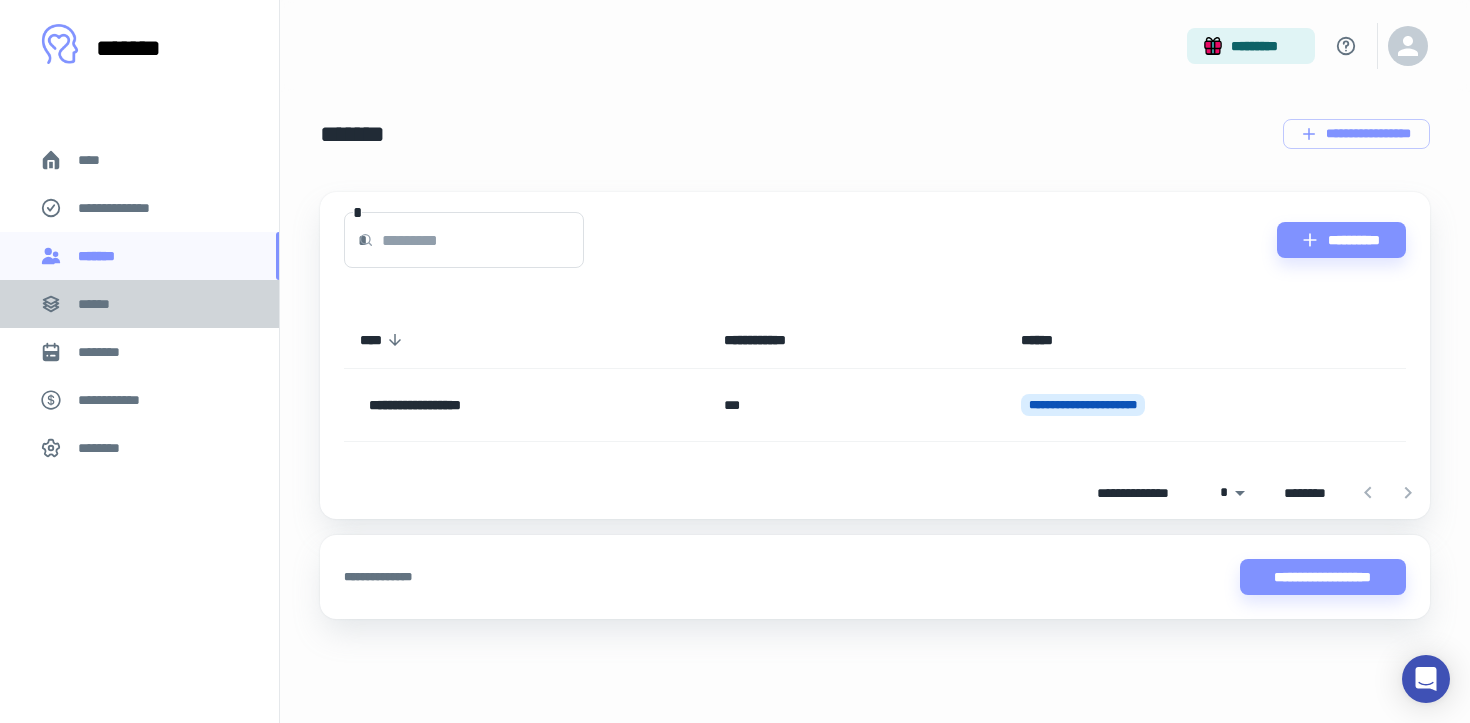 click on "******" at bounding box center (100, 304) 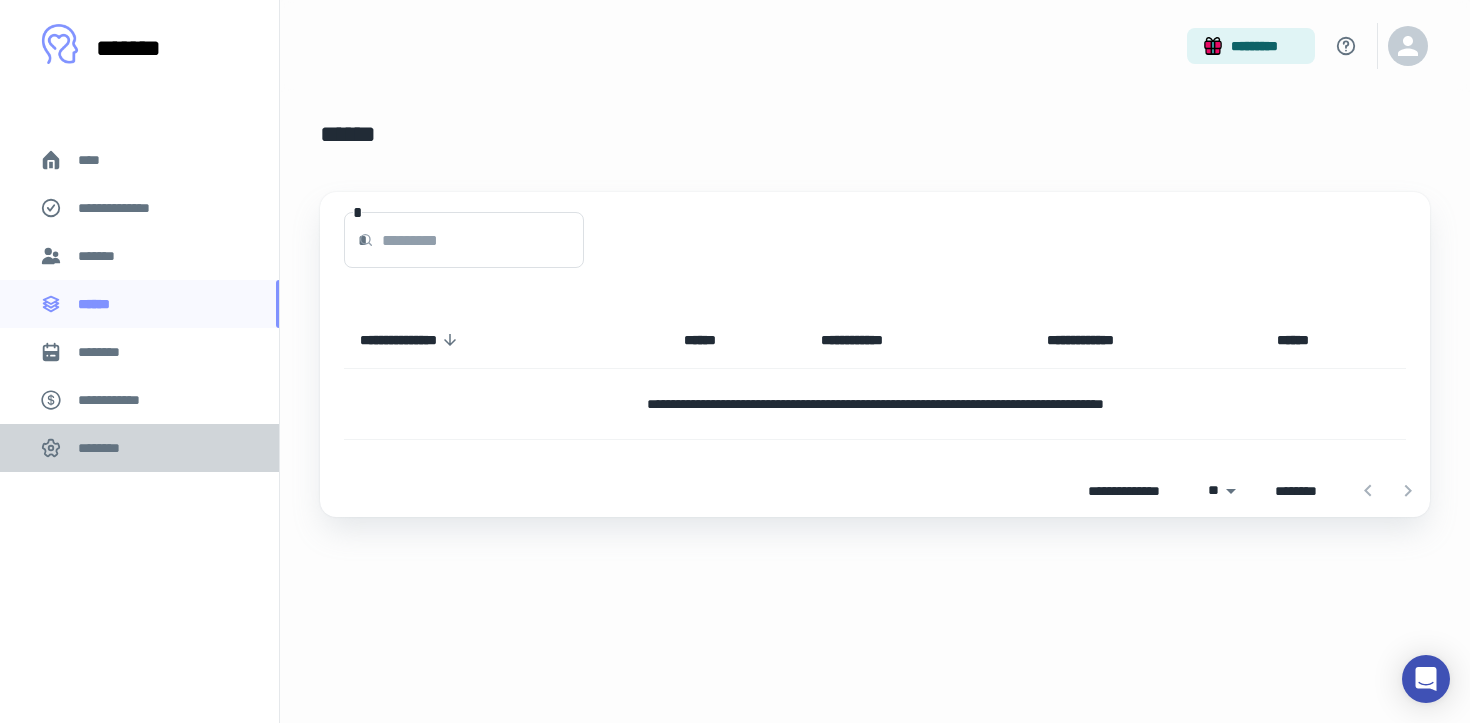 click on "********" at bounding box center (105, 448) 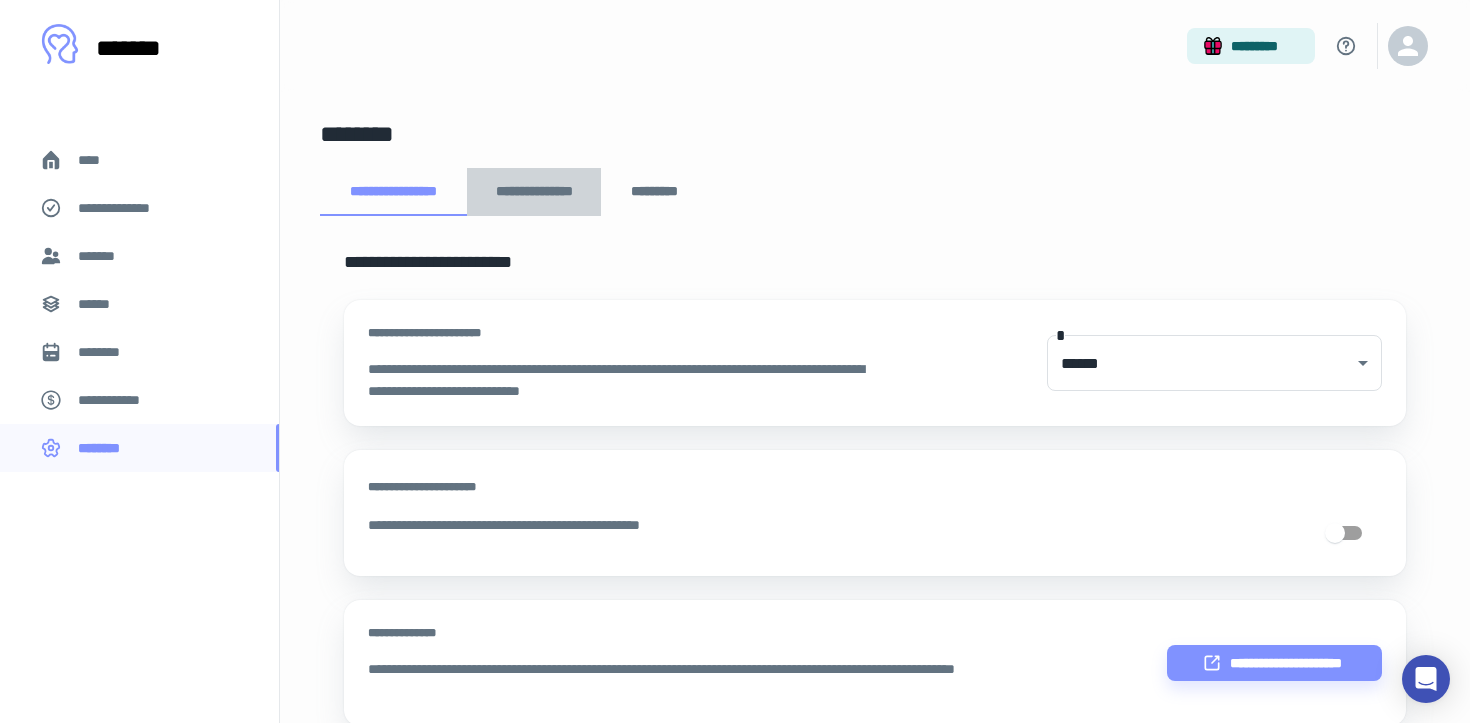 click on "**********" at bounding box center (534, 192) 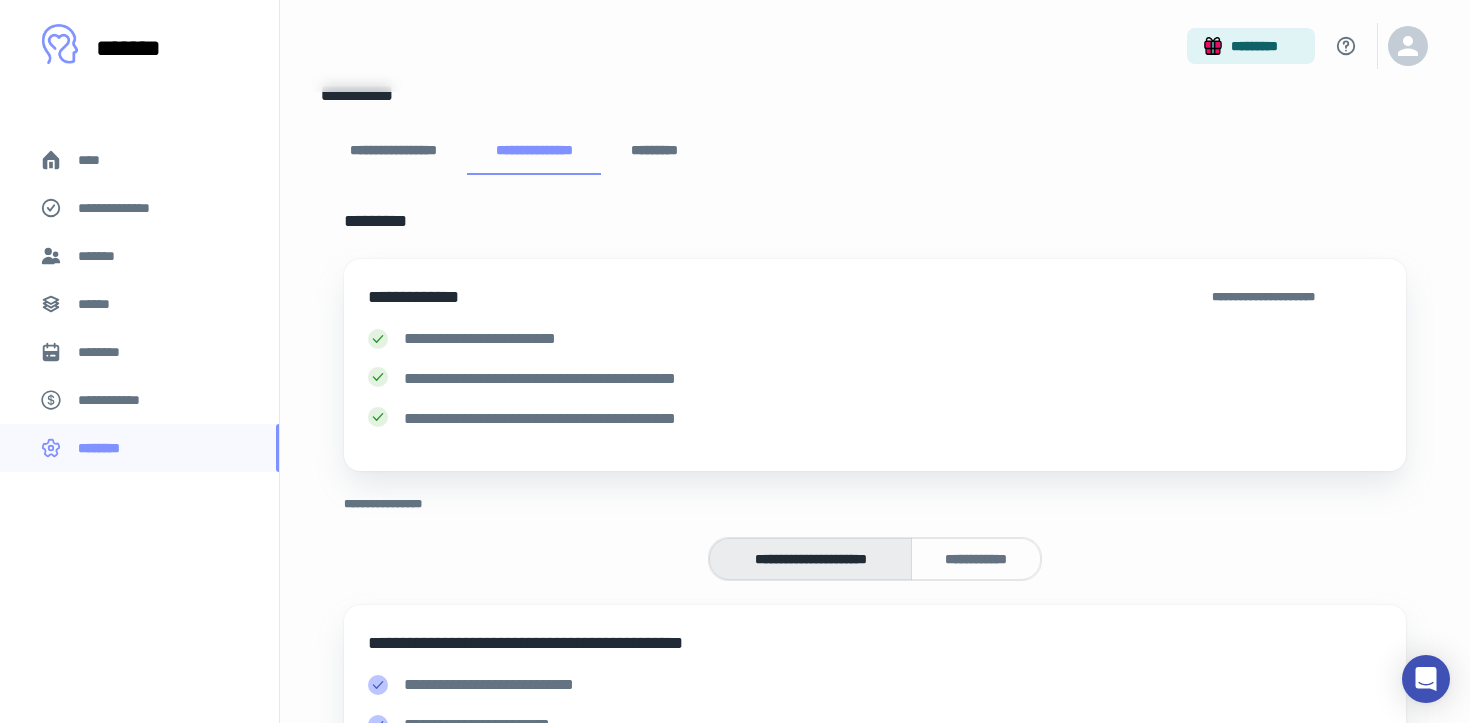 scroll, scrollTop: 0, scrollLeft: 0, axis: both 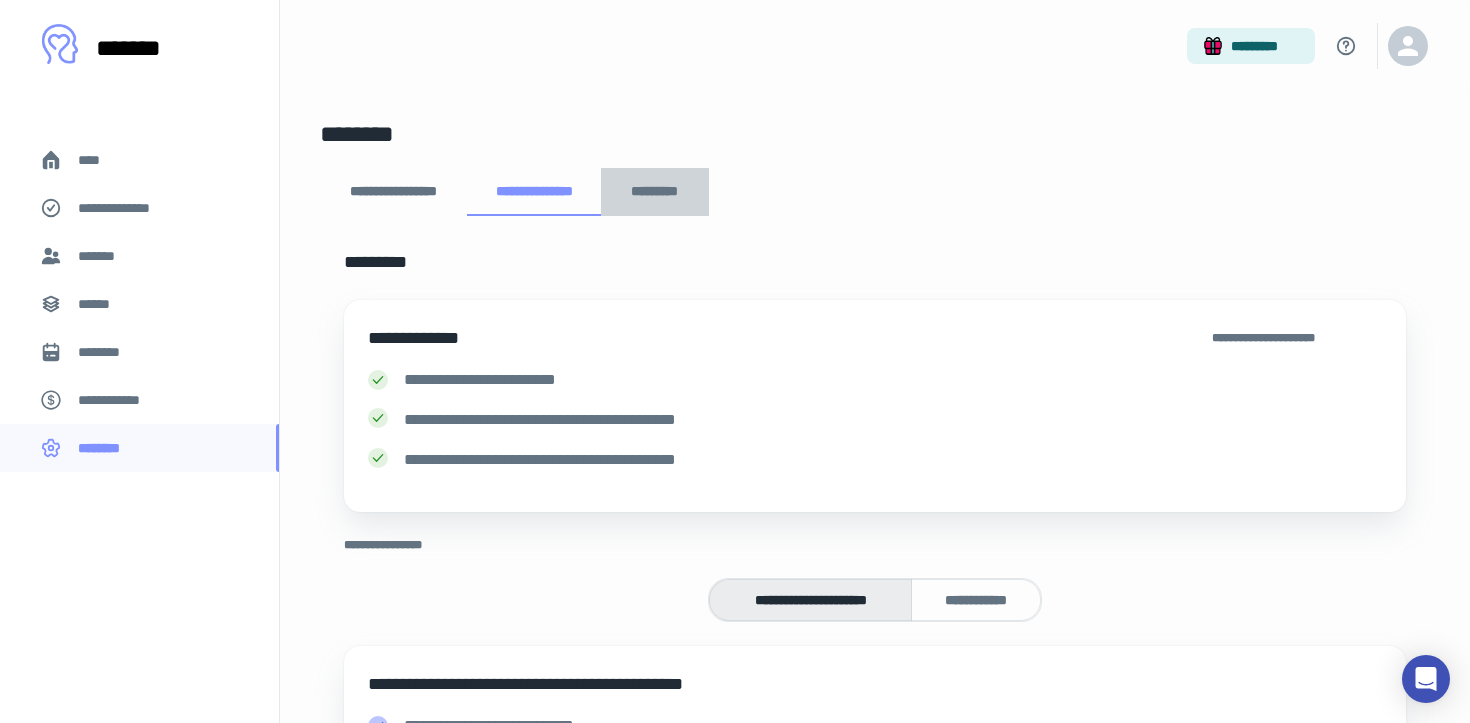 click on "*********" at bounding box center [655, 192] 